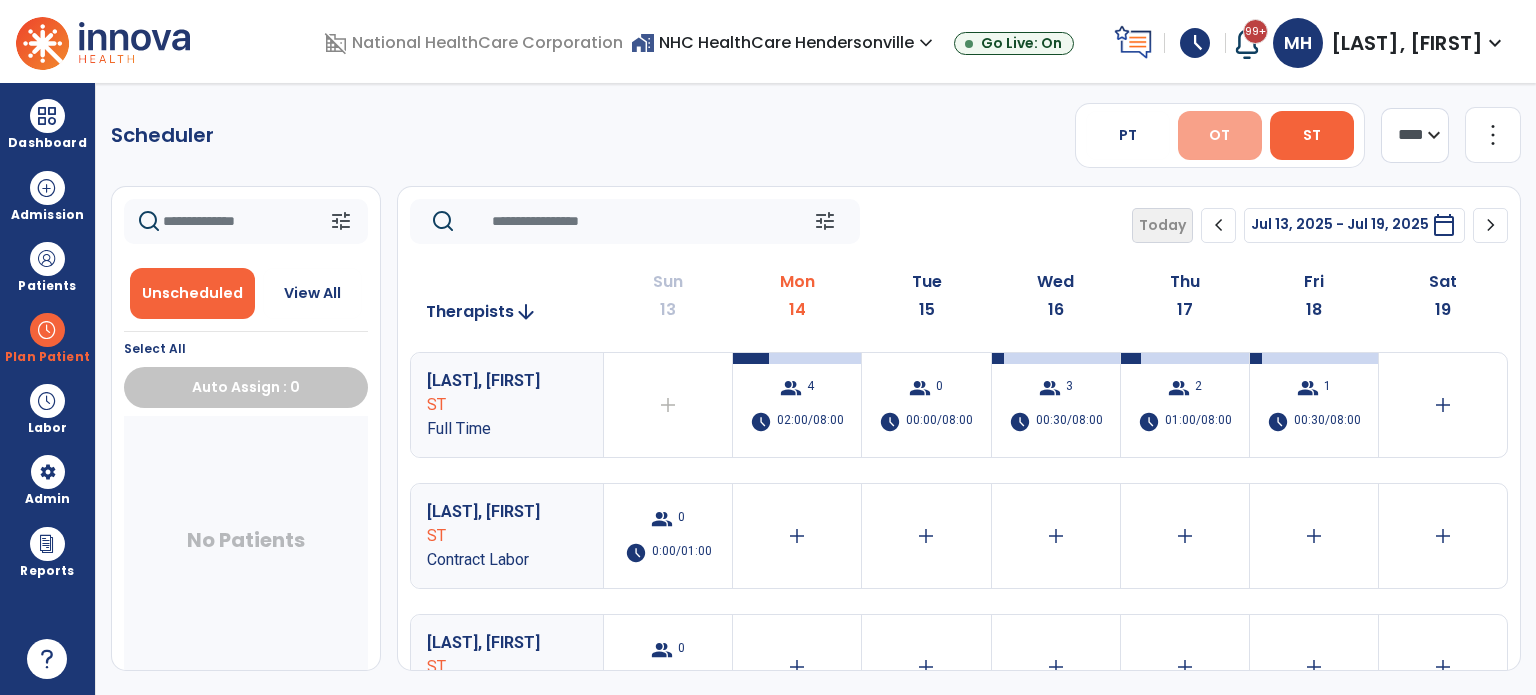 scroll, scrollTop: 0, scrollLeft: 0, axis: both 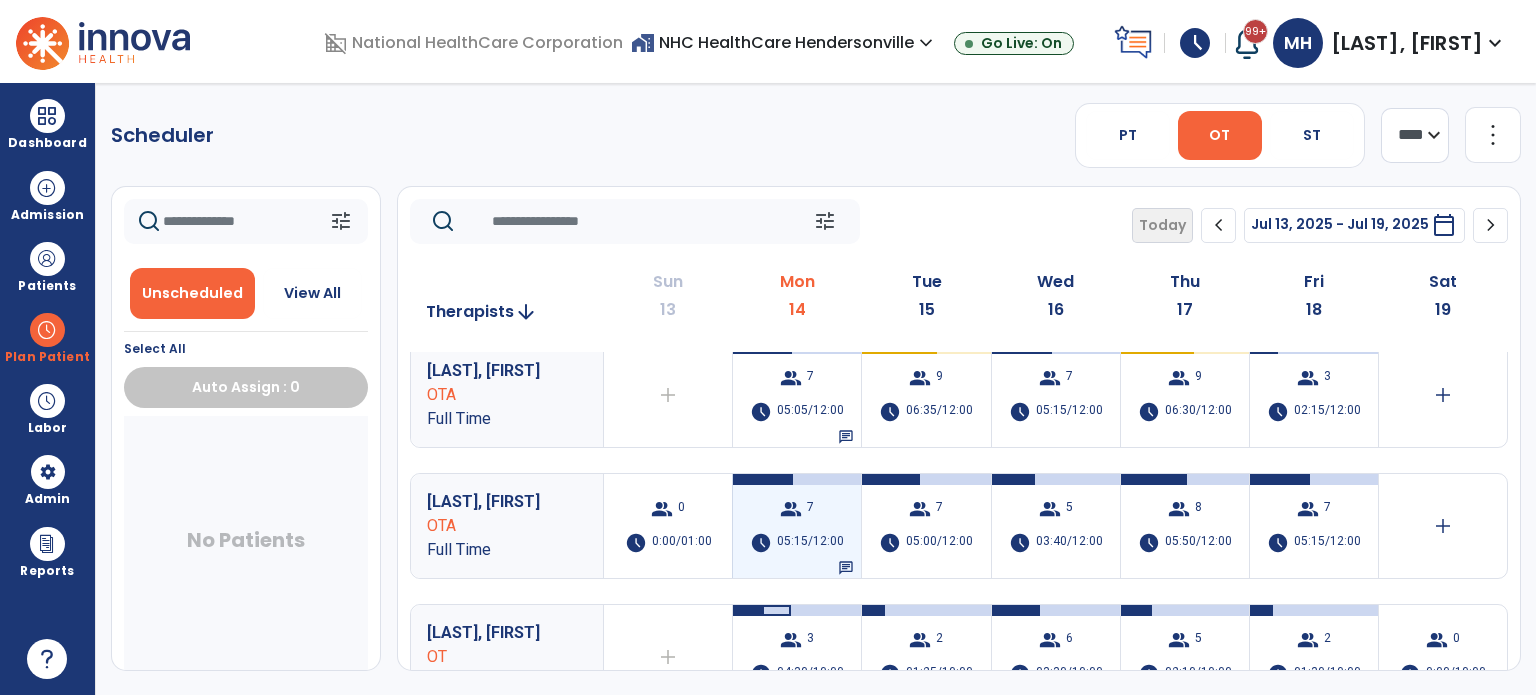click on "group  7  schedule  05:15/12:00   chat" at bounding box center [797, 526] 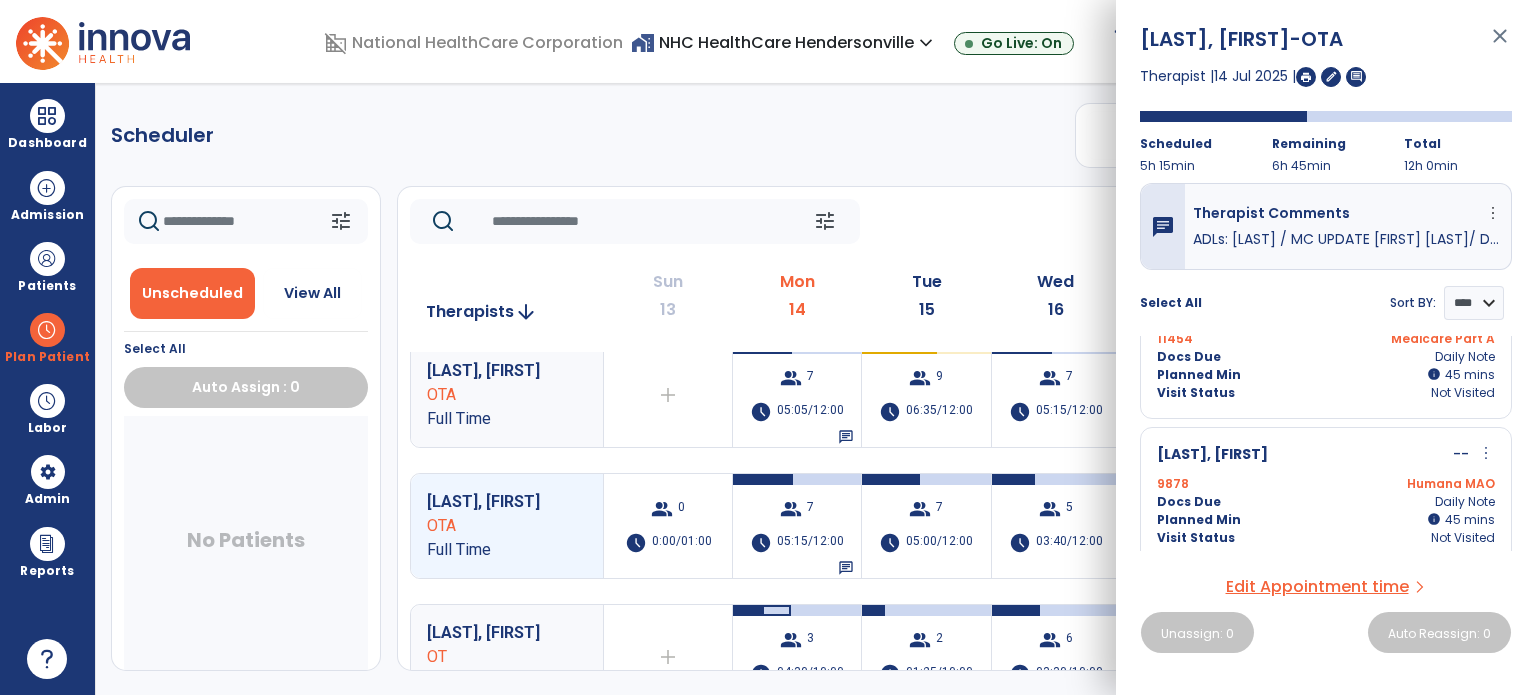 scroll, scrollTop: 795, scrollLeft: 0, axis: vertical 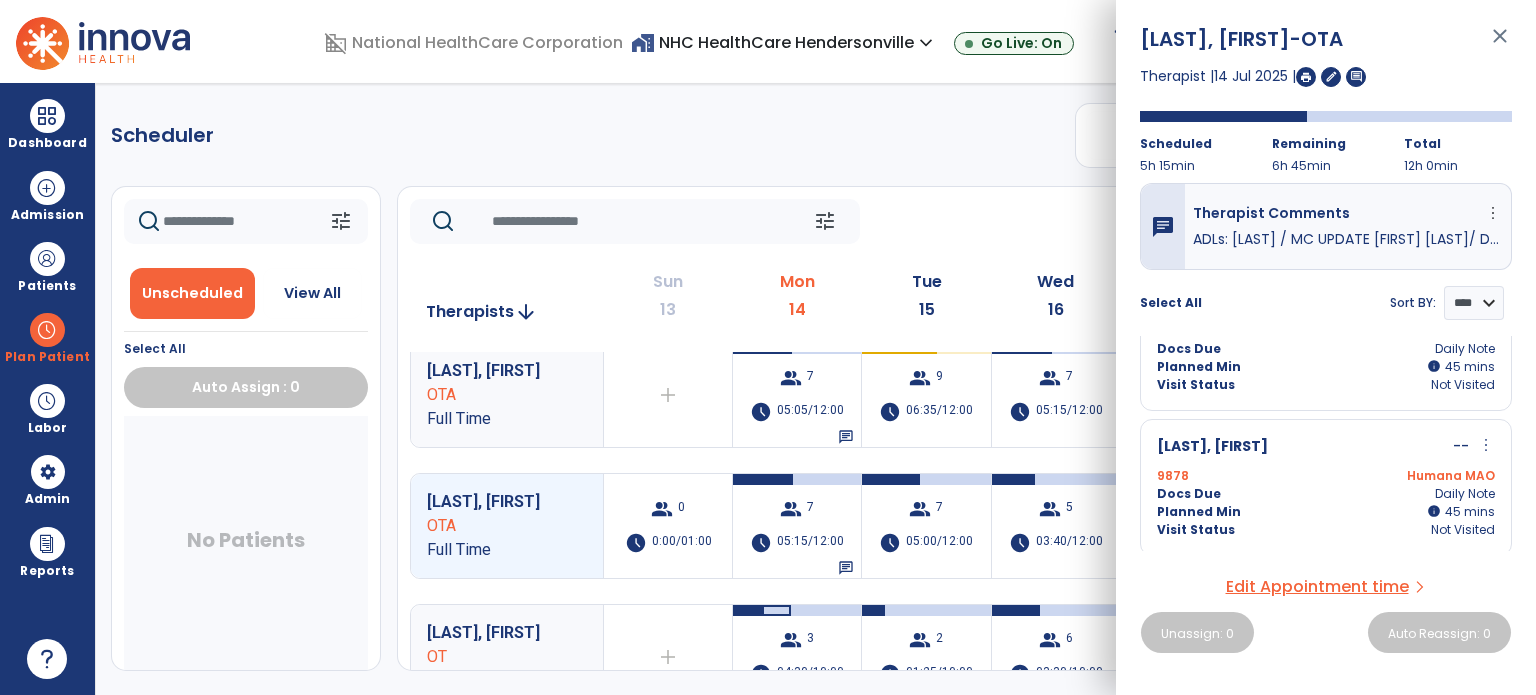 click on "Docs Due Daily Note" at bounding box center [1326, 494] 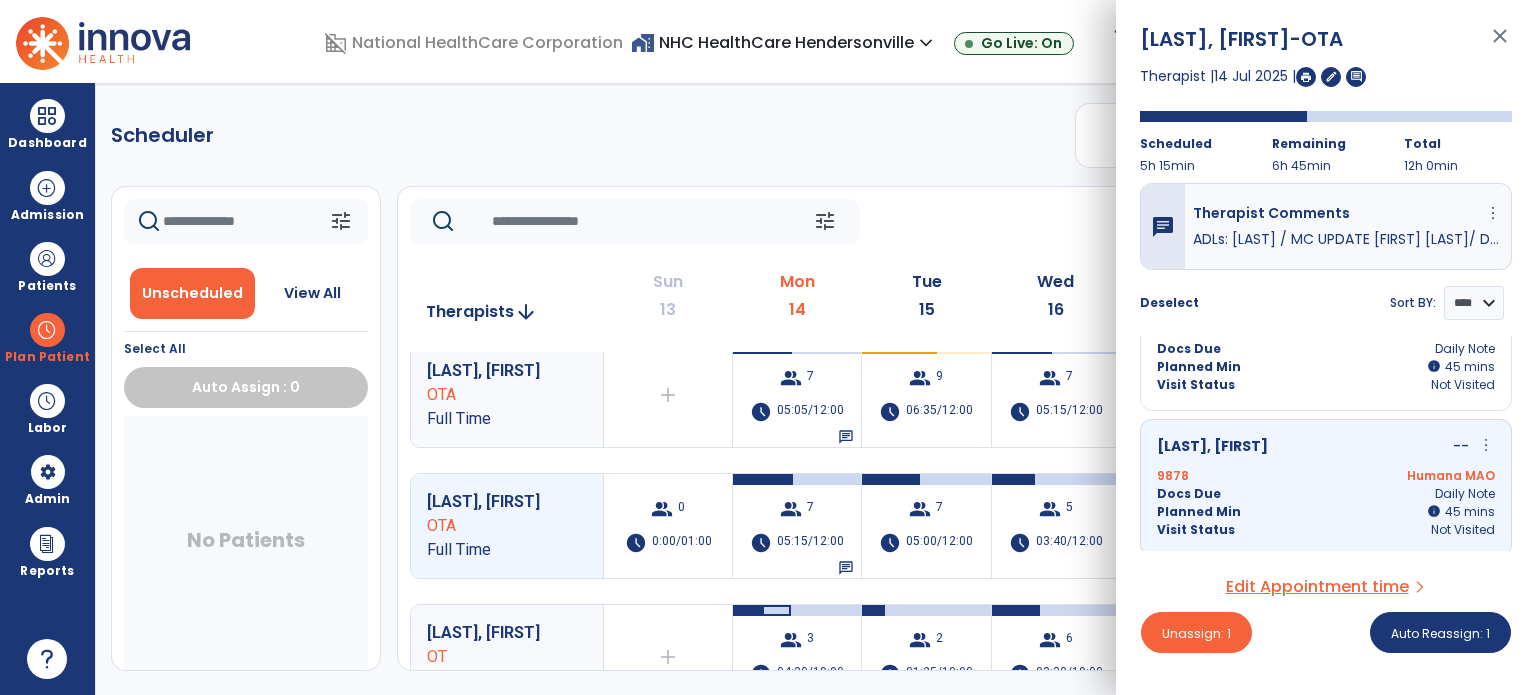 click on "more_vert" at bounding box center [1486, 445] 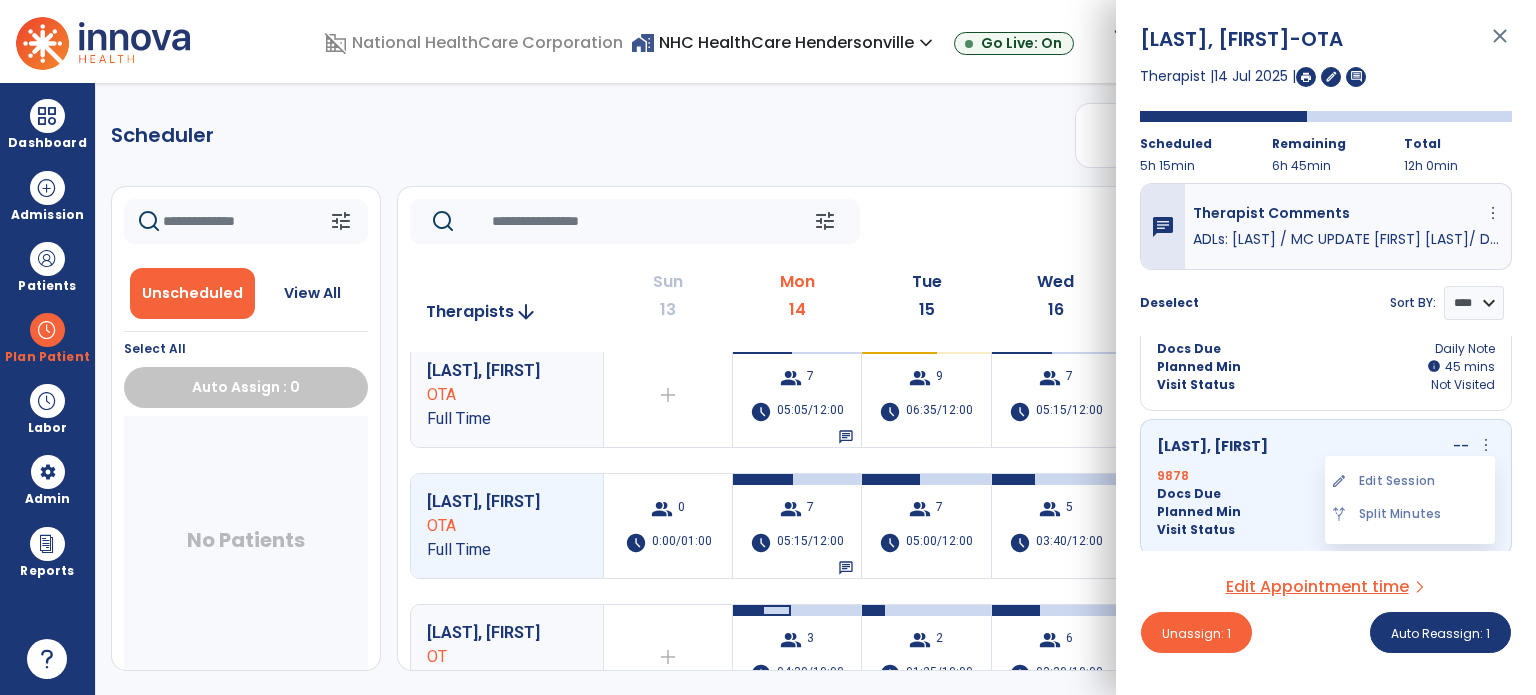 click on "more_vert" at bounding box center (1486, 445) 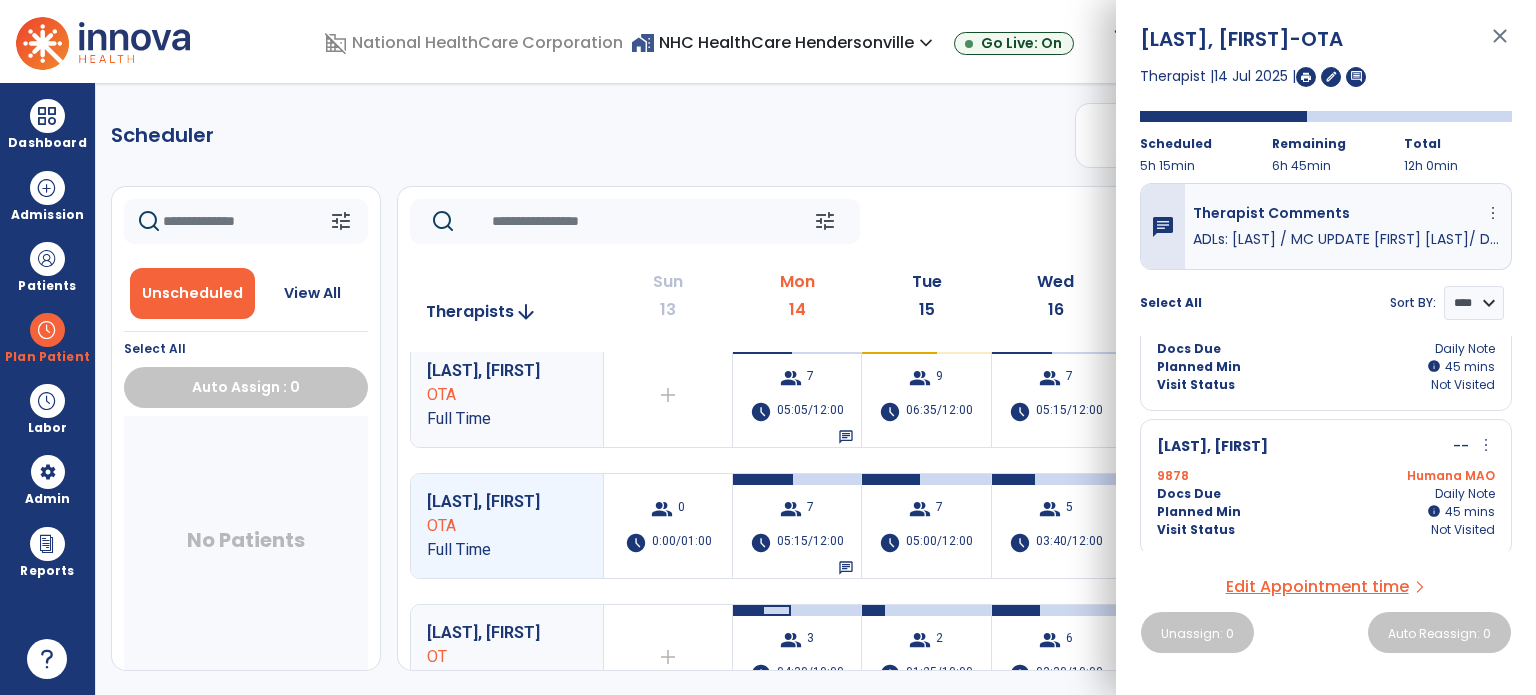 scroll, scrollTop: 794, scrollLeft: 0, axis: vertical 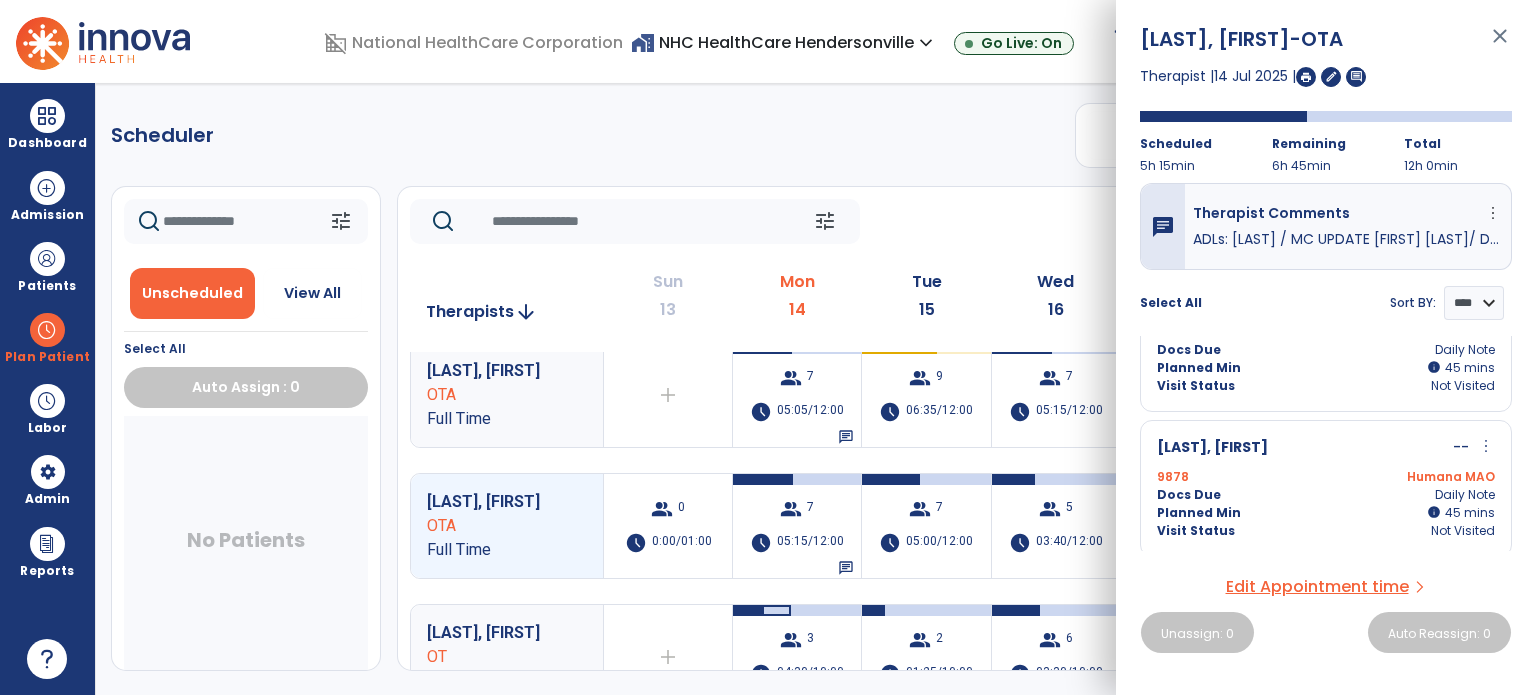 click on "[LAST], [FIRST] -- more_vert edit Edit Session alt_route Split Minutes" at bounding box center (1326, 448) 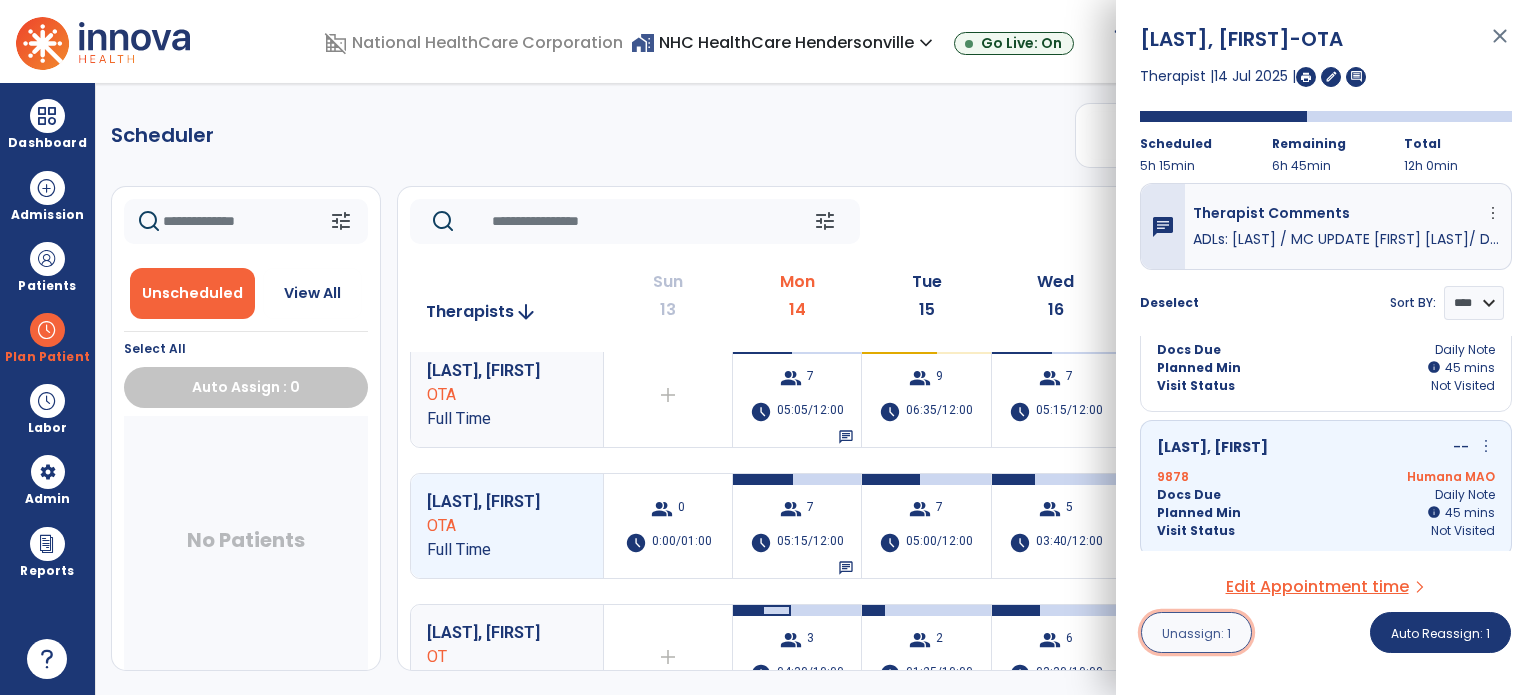 click on "Unassign: 1" at bounding box center [1196, 633] 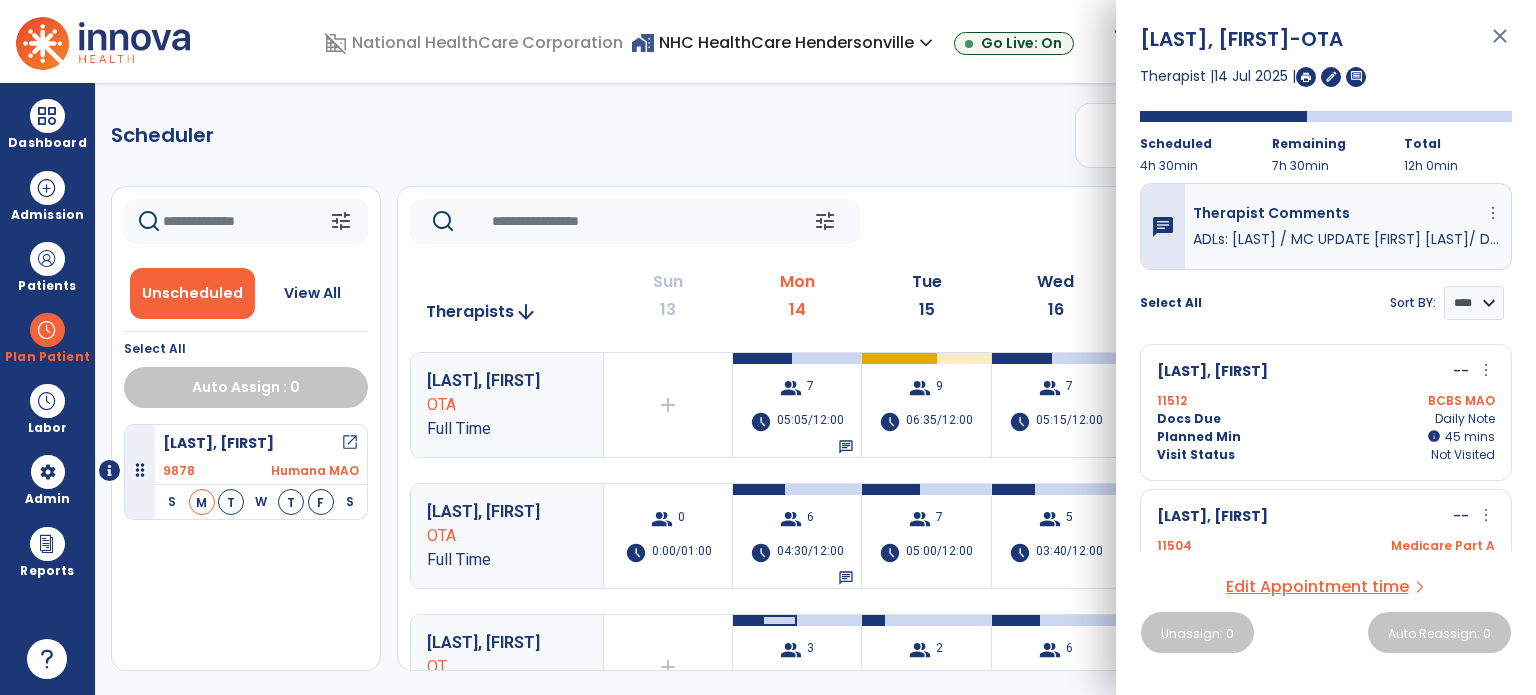 click on "open_in_new" at bounding box center [350, 443] 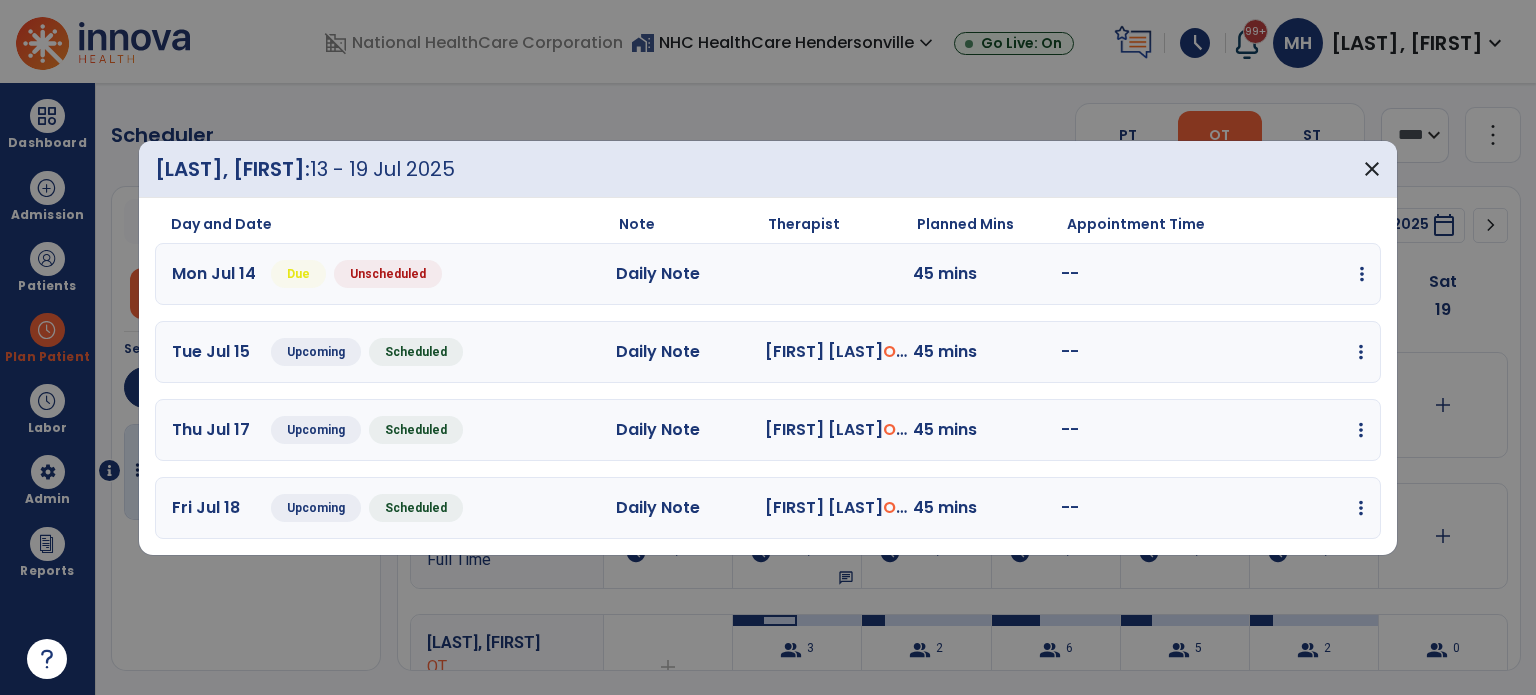 click at bounding box center [1362, 274] 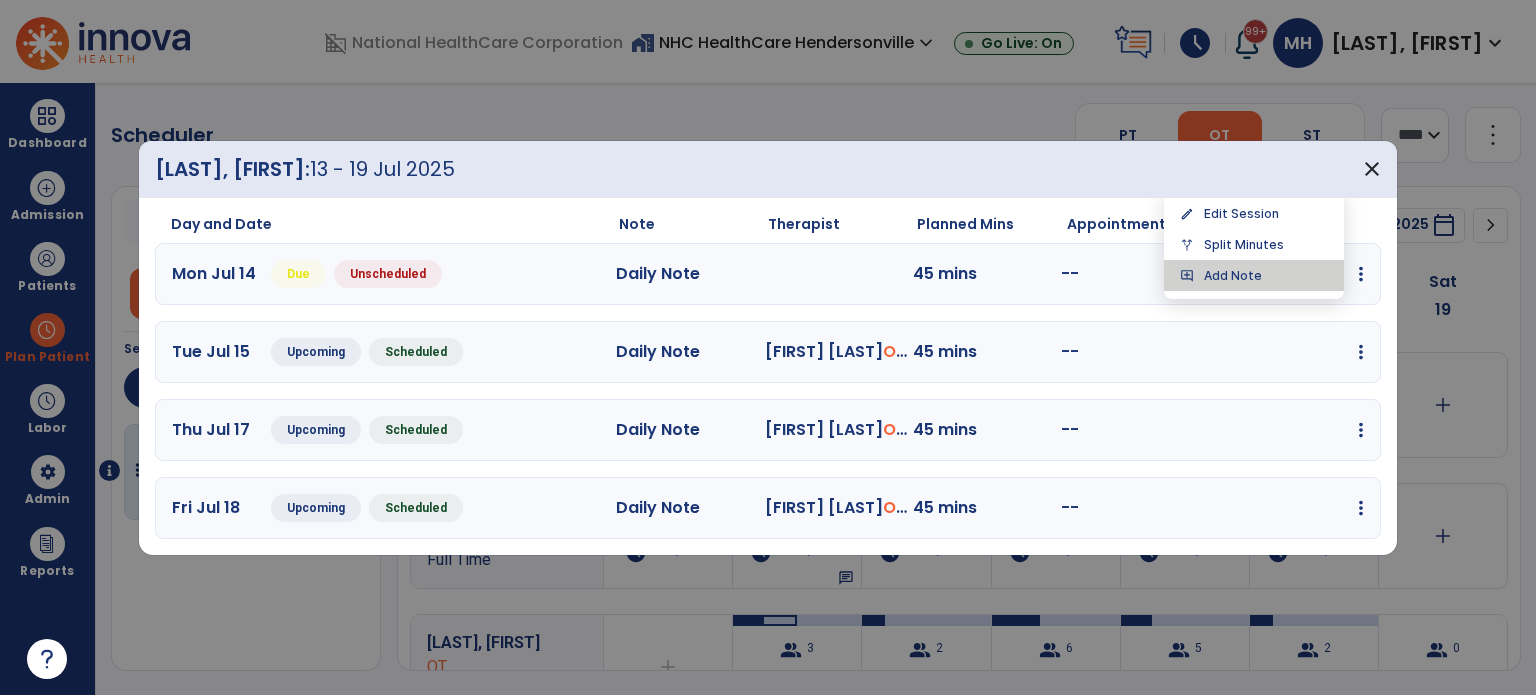 click on "add_comment  Add Note" at bounding box center [1254, 275] 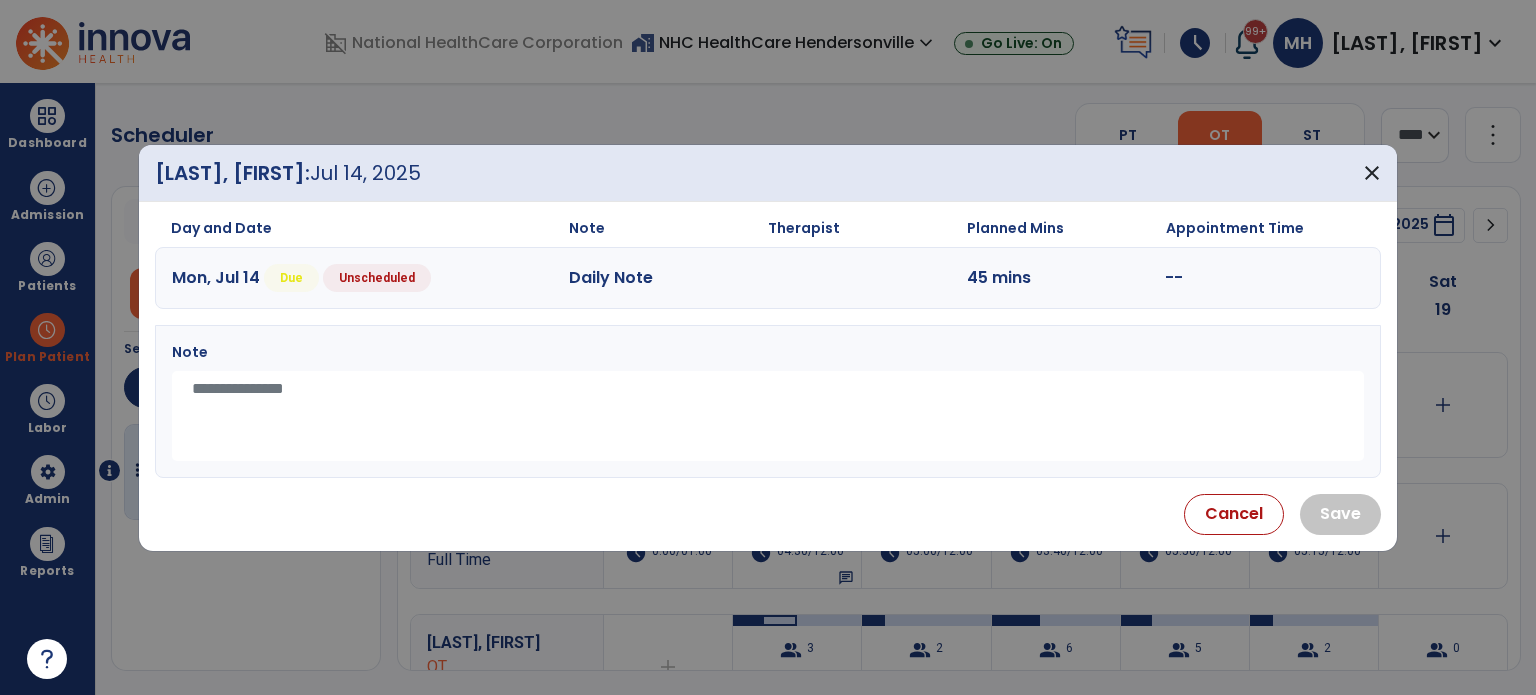 click at bounding box center (768, 416) 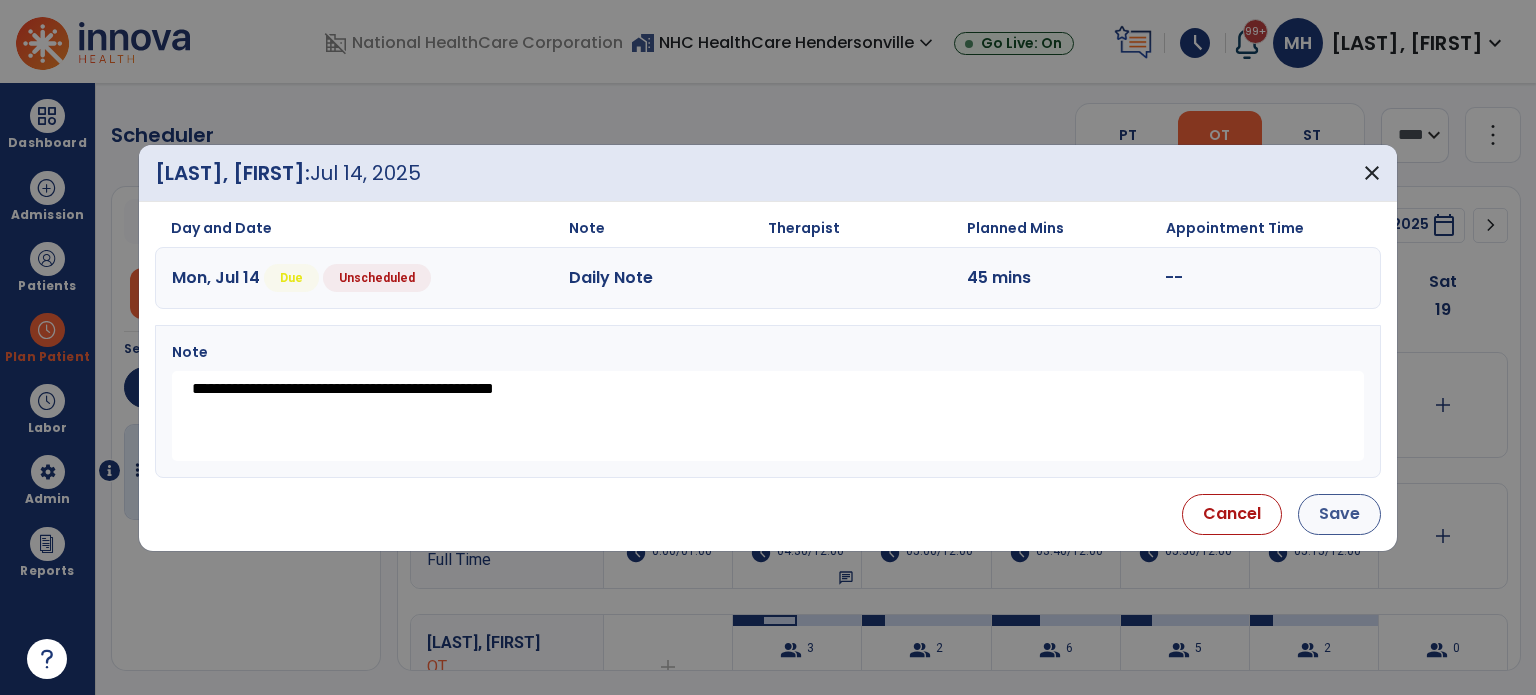type on "**********" 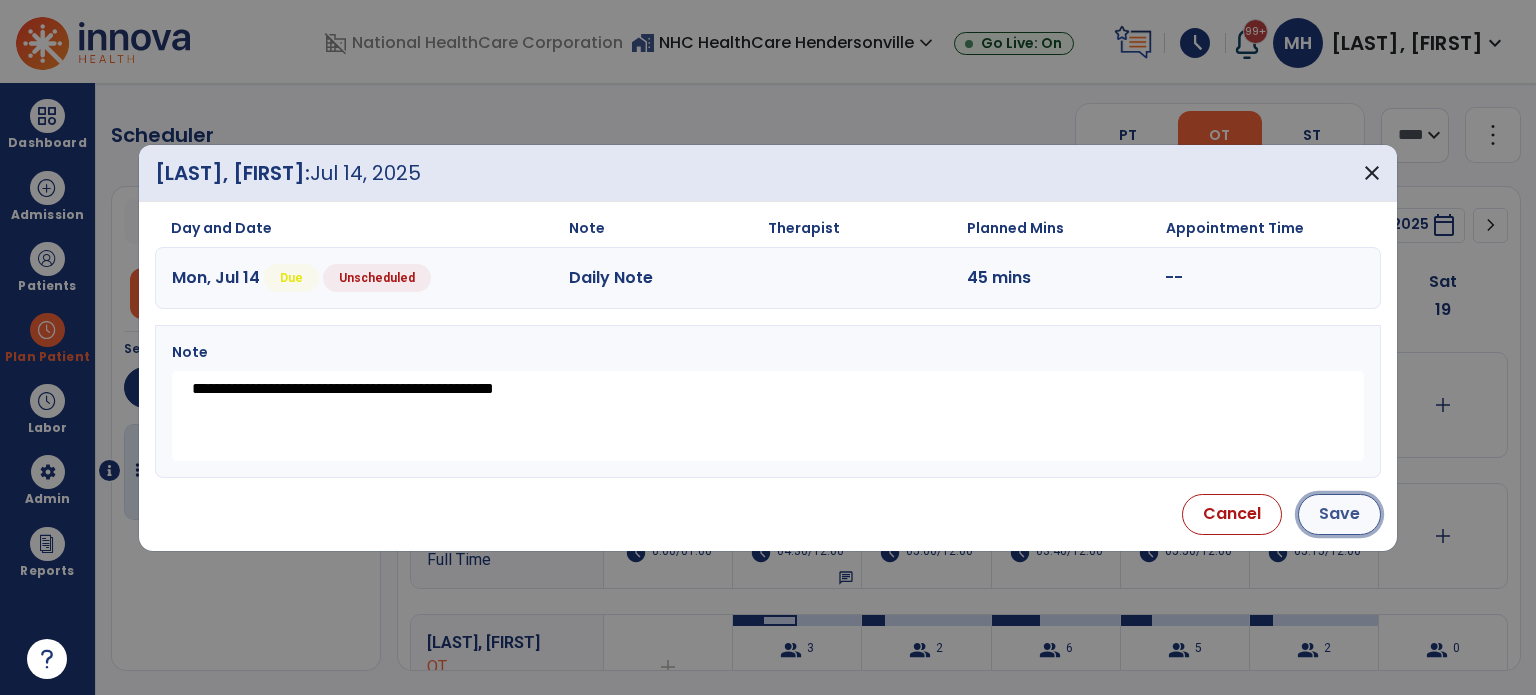 click on "Save" at bounding box center (1339, 514) 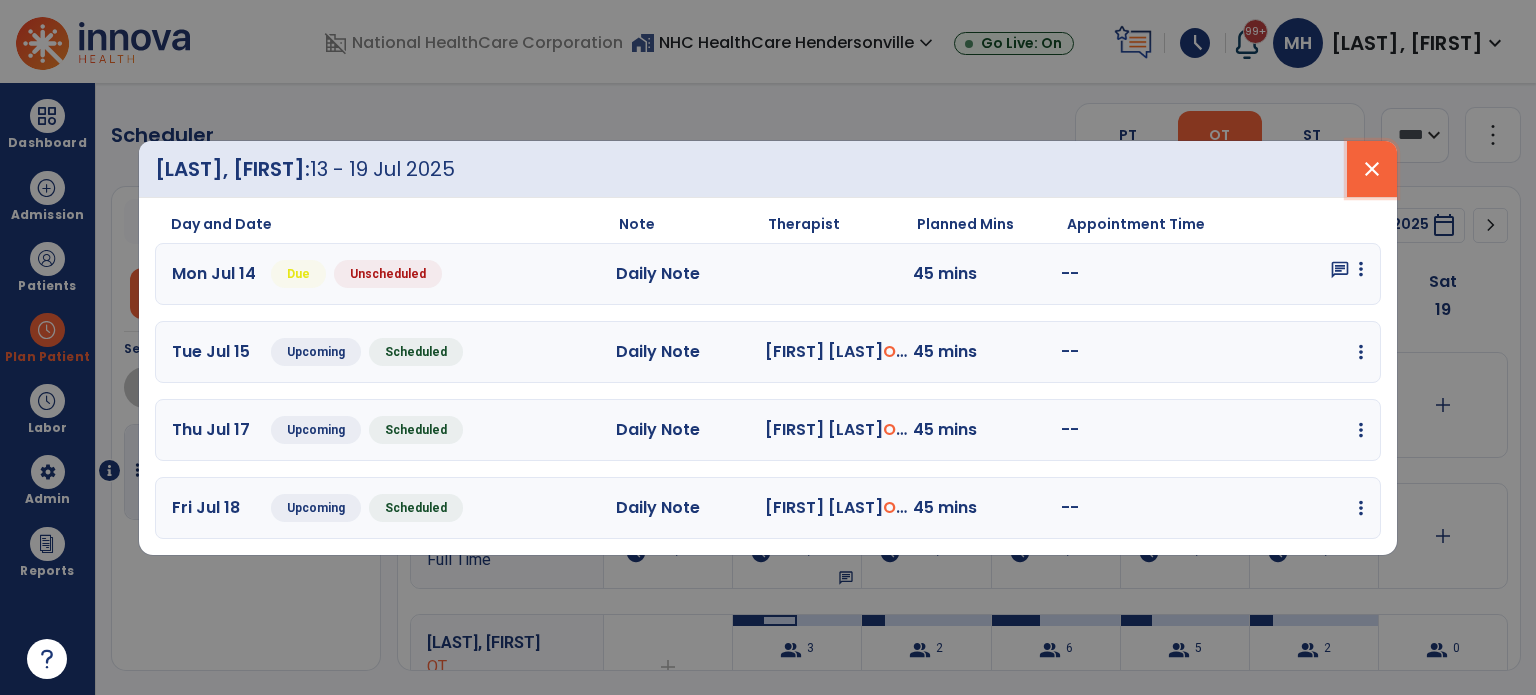click on "close" at bounding box center [1372, 169] 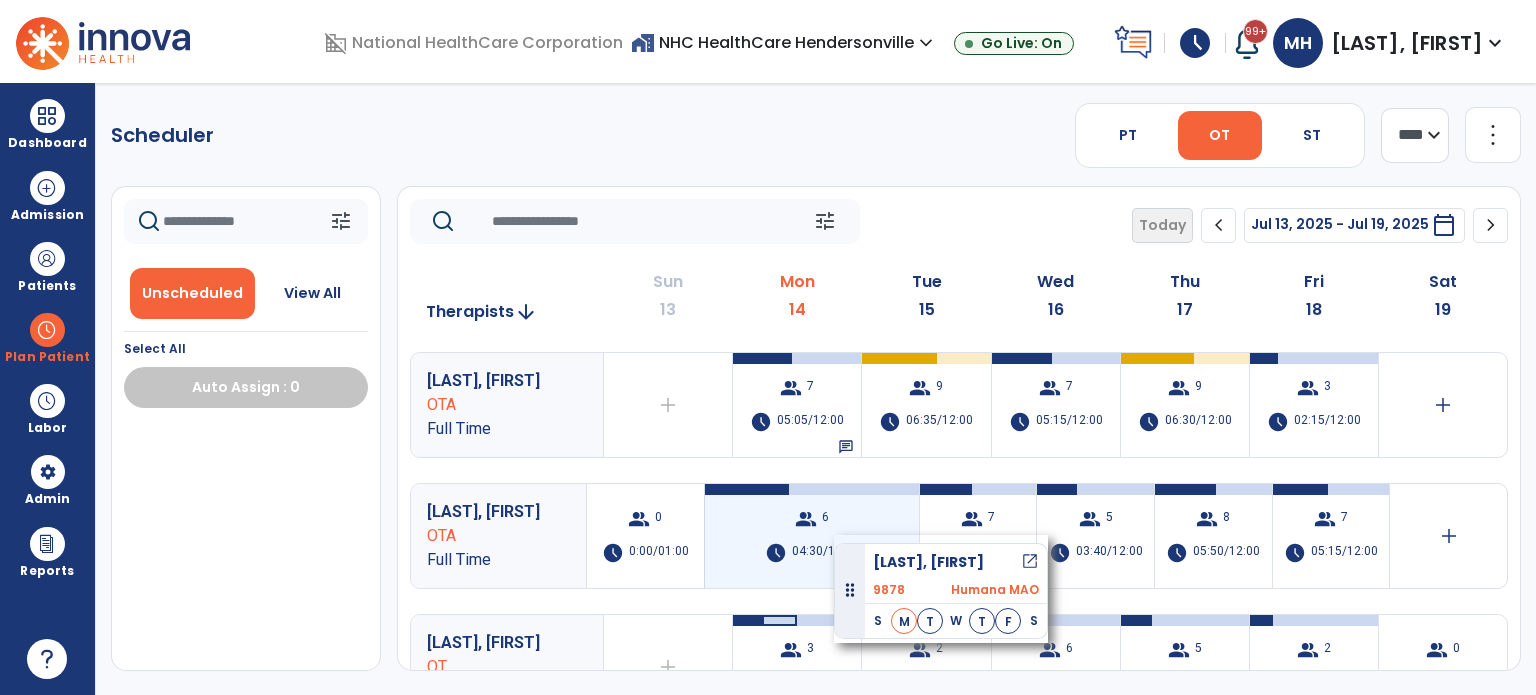drag, startPoint x: 136, startPoint y: 466, endPoint x: 834, endPoint y: 535, distance: 701.40216 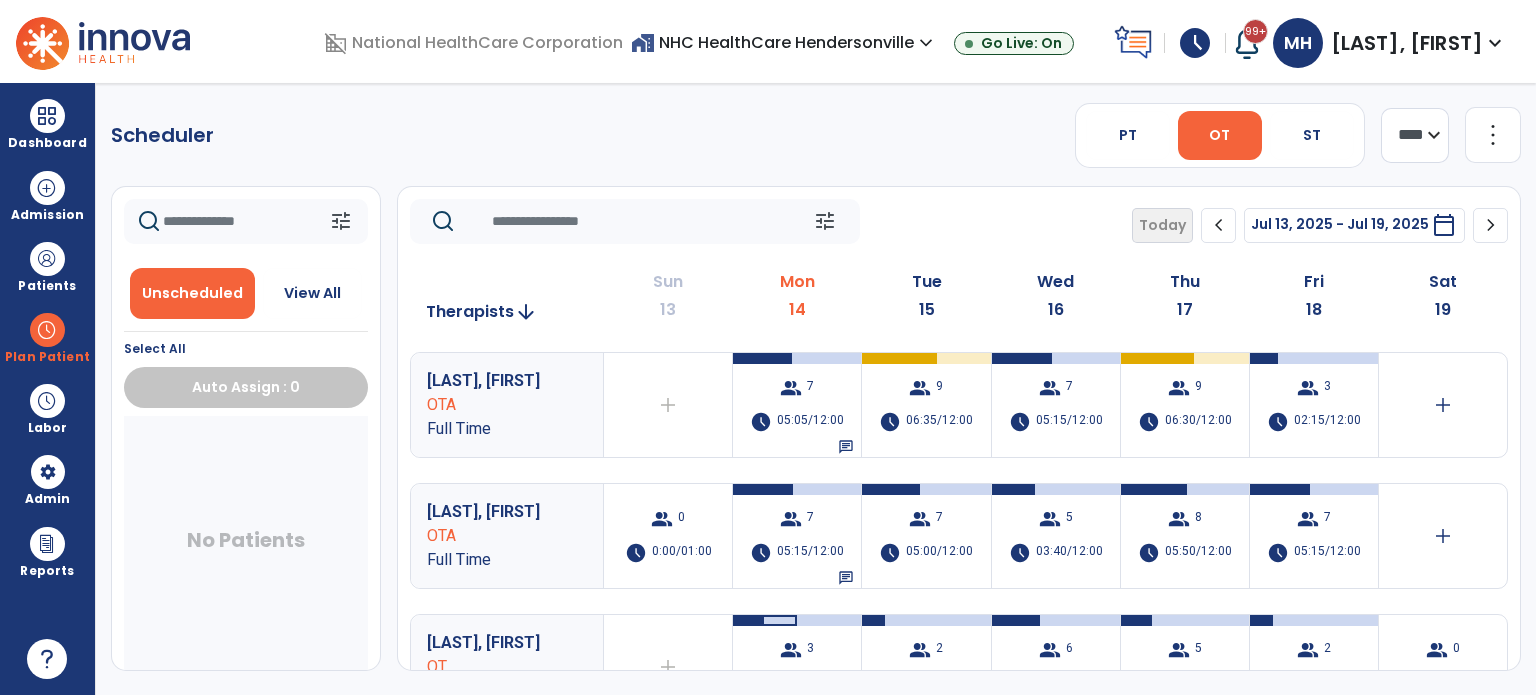 click on "No Patients" at bounding box center (246, 544) 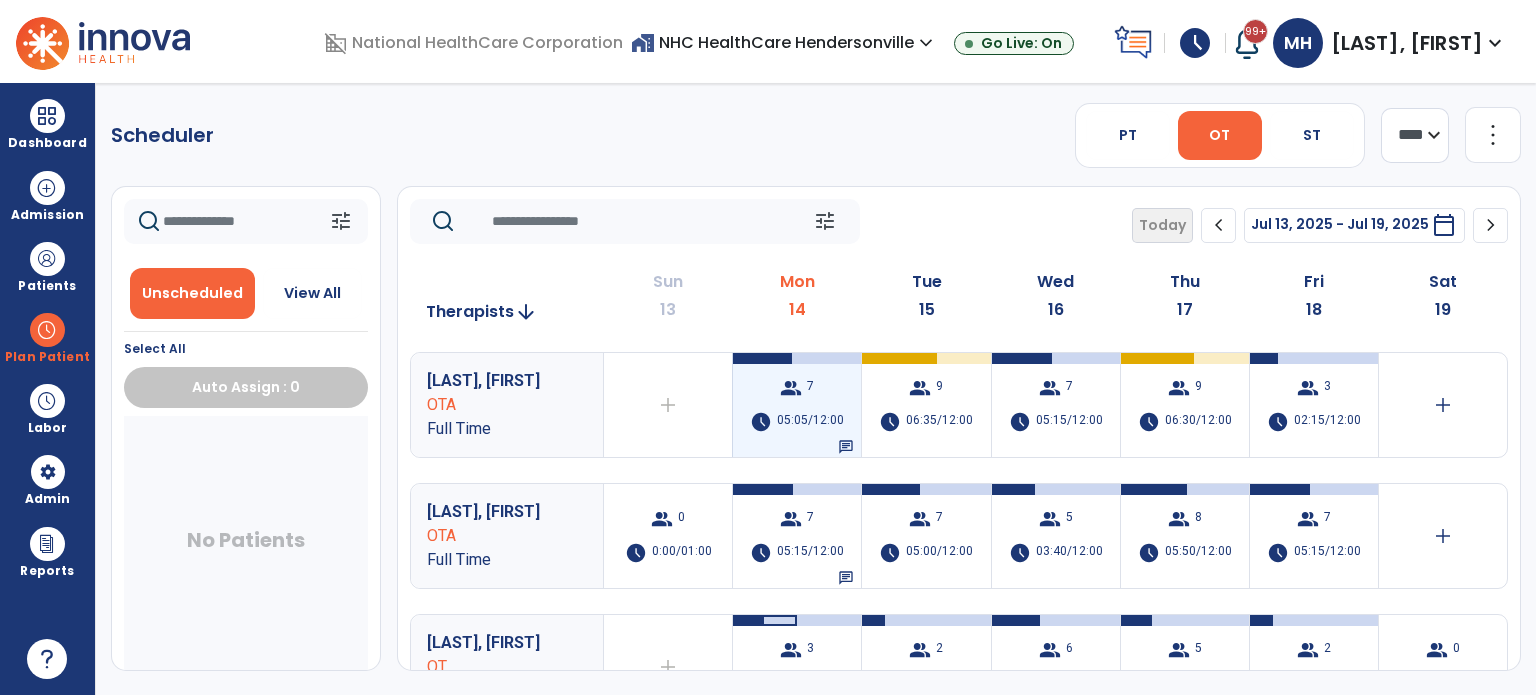click on "group  7  schedule  05:05/12:00   chat" at bounding box center (797, 405) 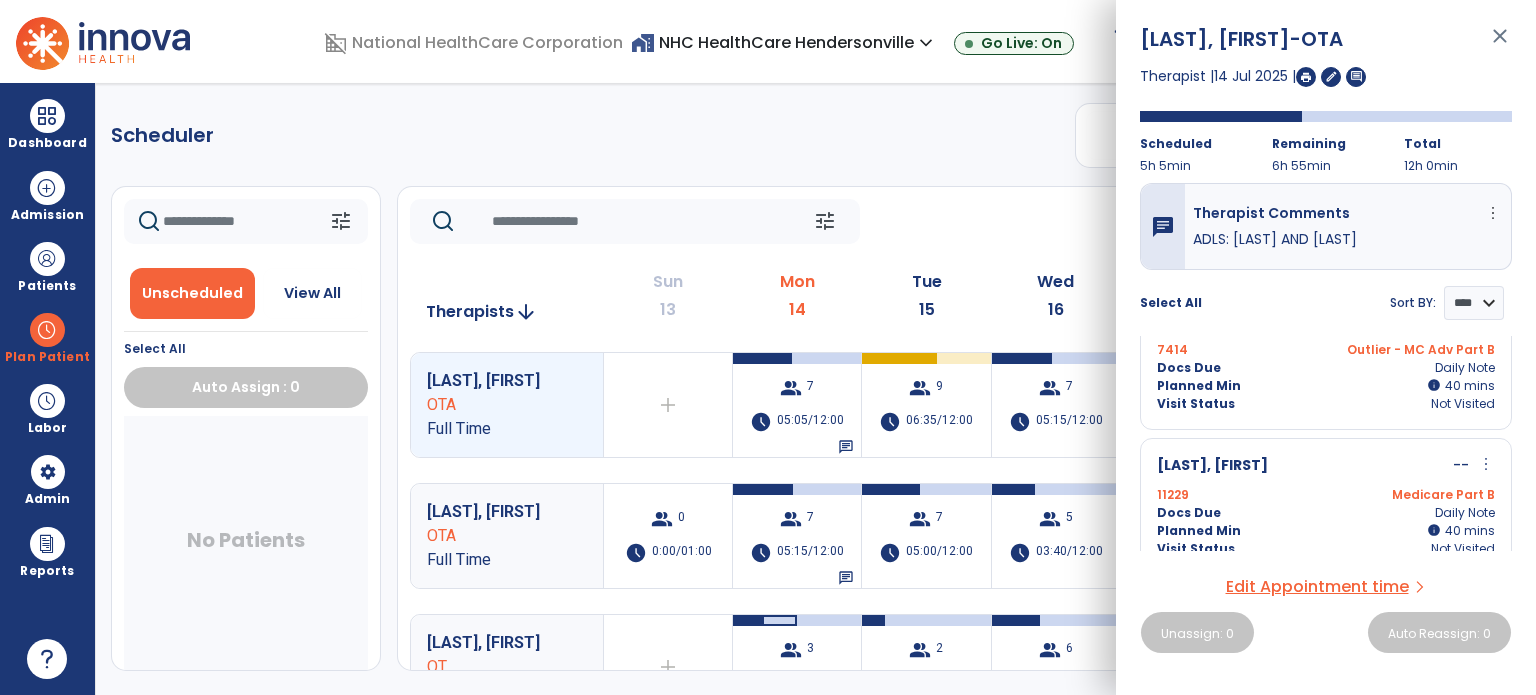scroll, scrollTop: 795, scrollLeft: 0, axis: vertical 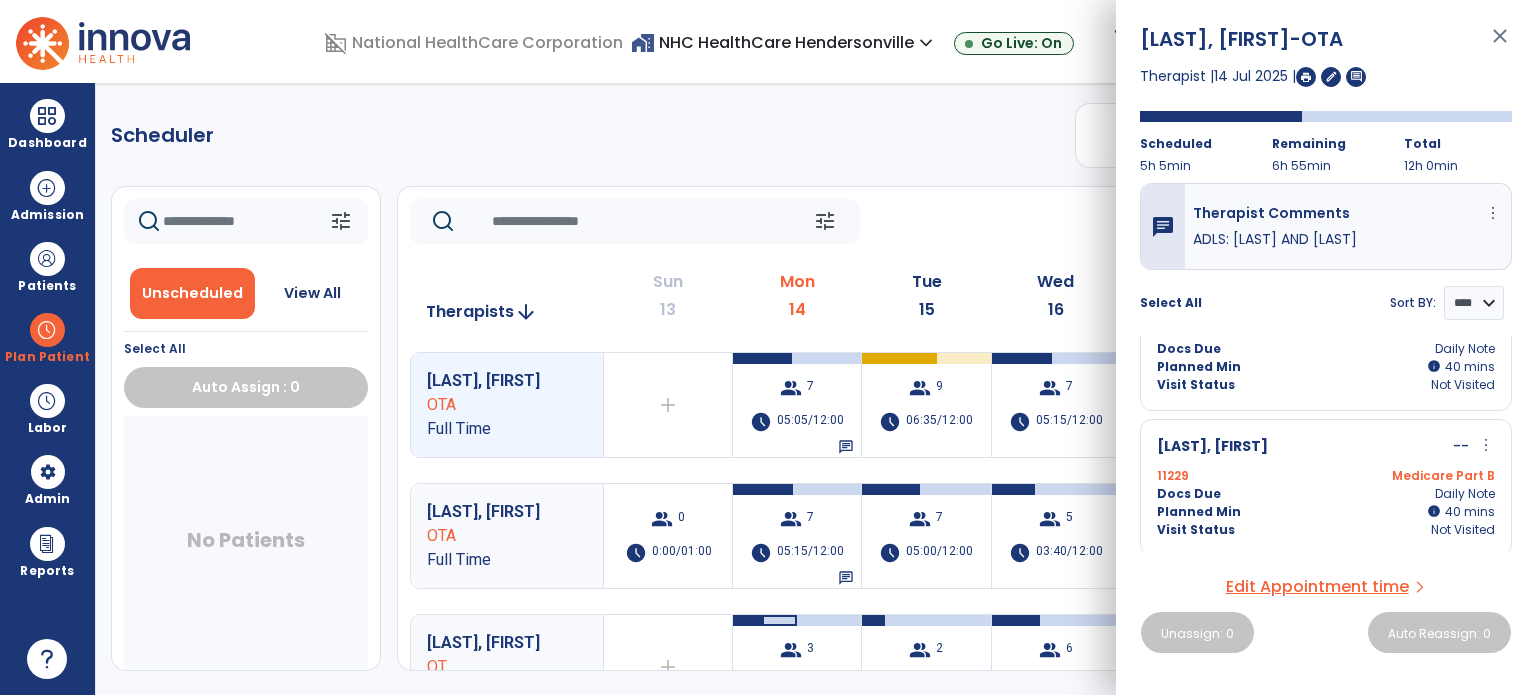 click on "Scheduler   PT   OT   ST  **** *** more_vert  Manage Labor   View All Therapists   Print" 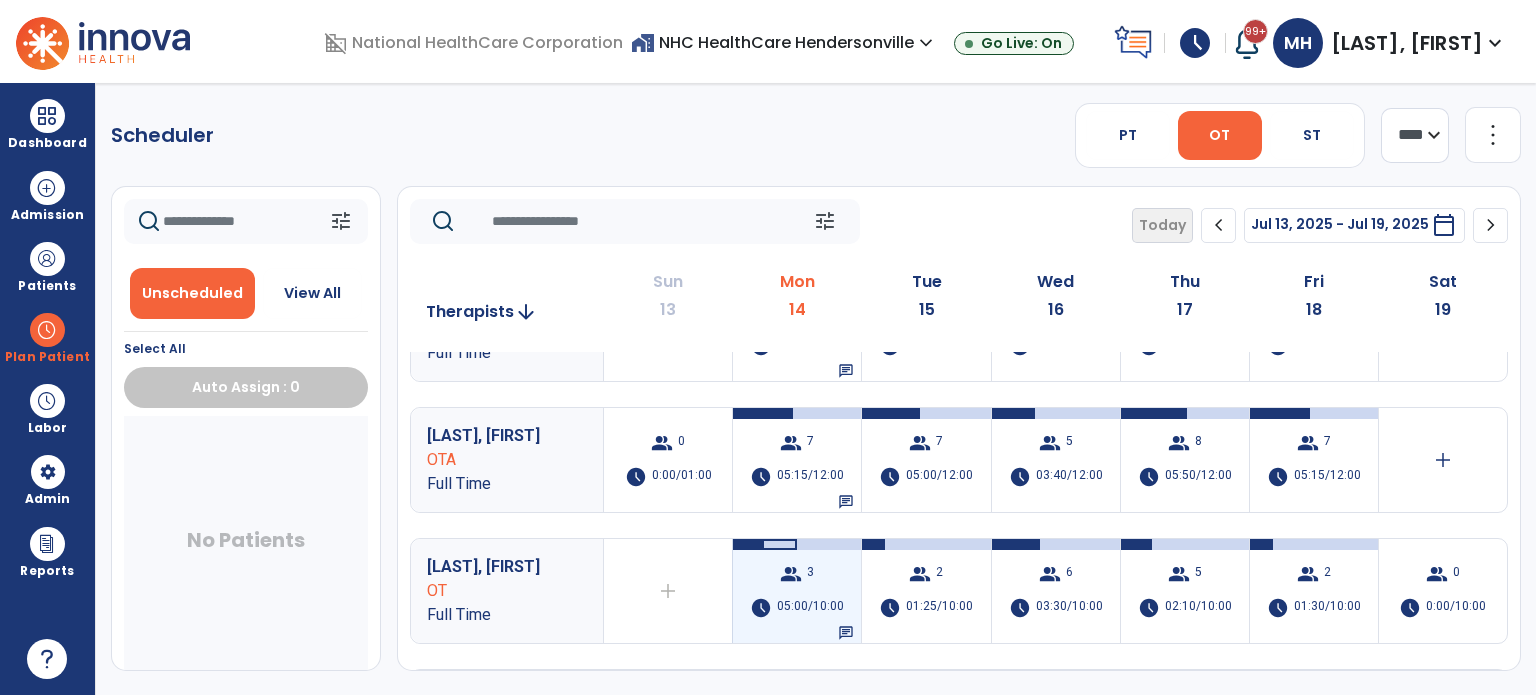 scroll, scrollTop: 78, scrollLeft: 0, axis: vertical 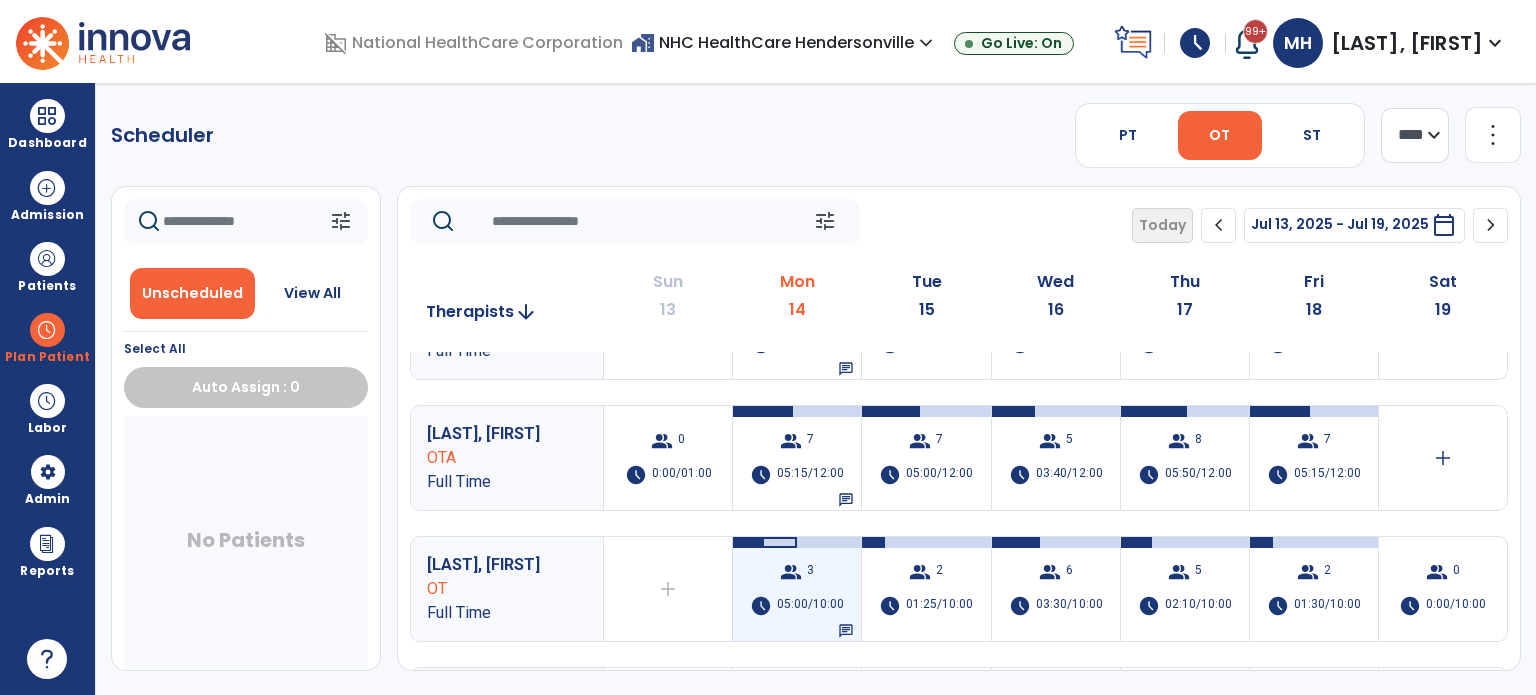 click on "group  3  schedule  05:00/10:00   chat" at bounding box center (797, 589) 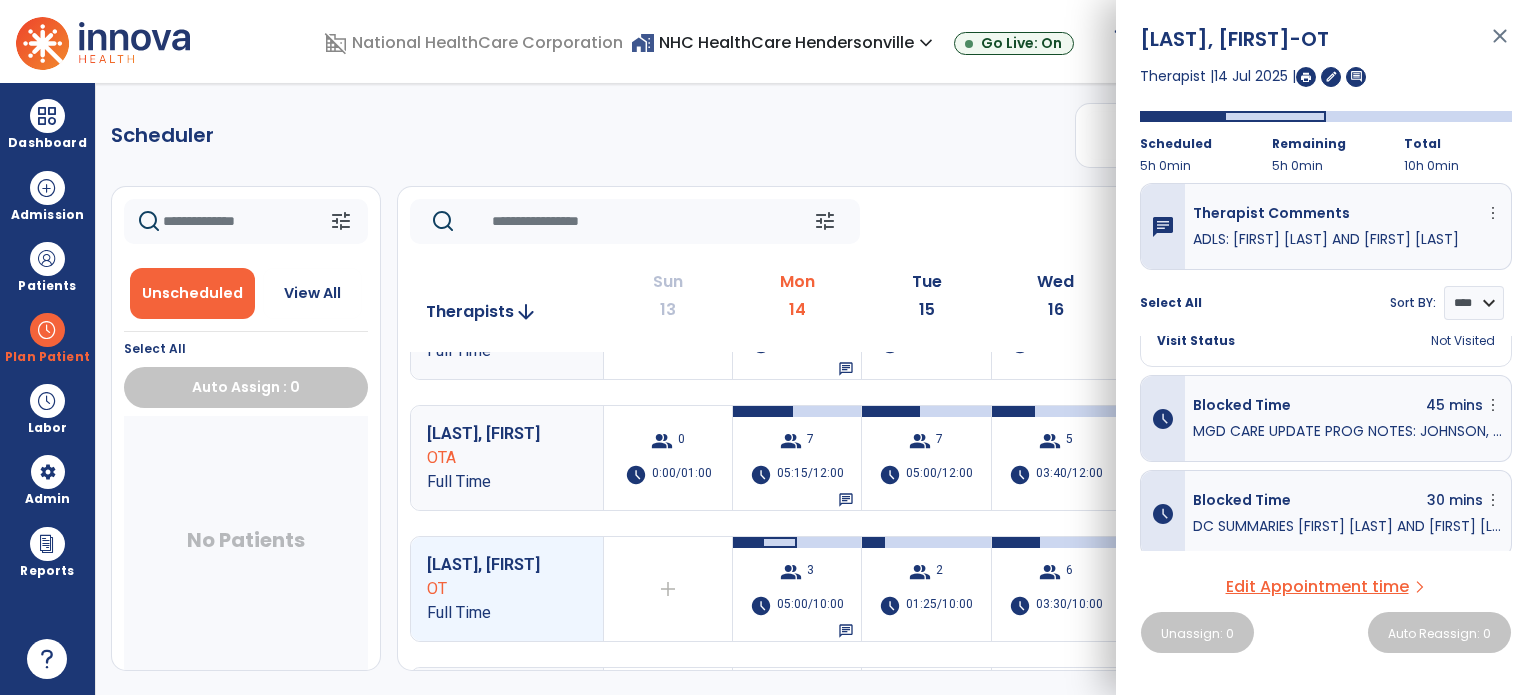 scroll, scrollTop: 501, scrollLeft: 0, axis: vertical 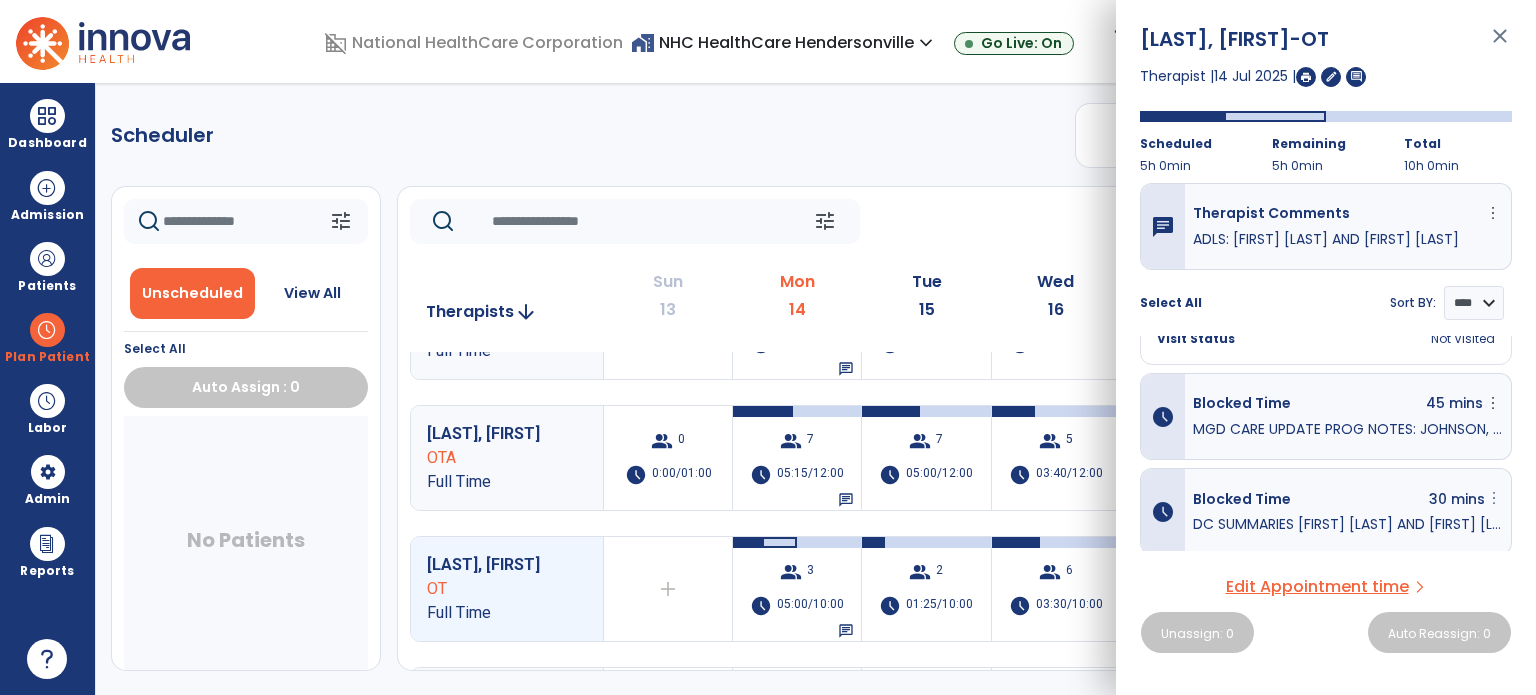 click on "more_vert" at bounding box center (1493, -127) 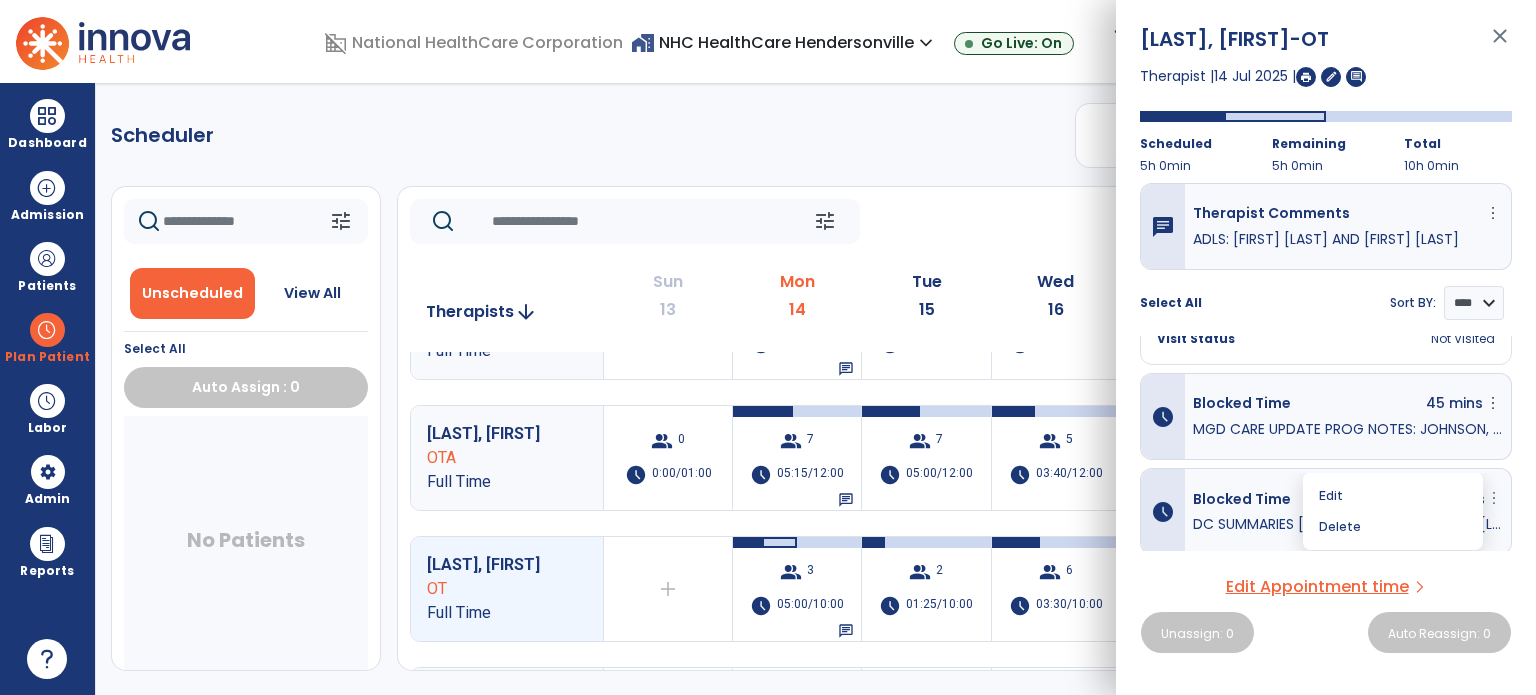 click on "more_vert" at bounding box center [1494, 498] 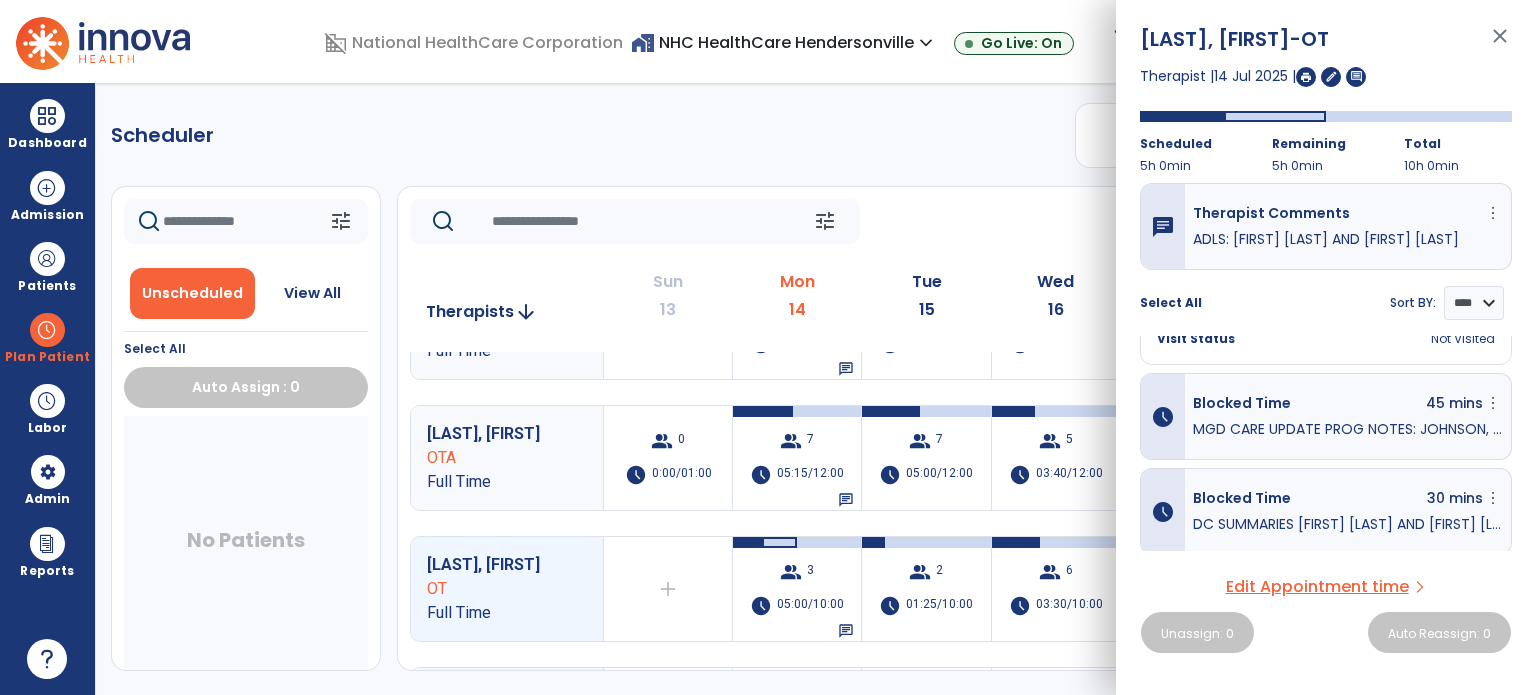 click on "Scheduler PT OT ST **** *** more_vert Manage Labor View All Therapists Print tune Unscheduled View All Select All Auto Assign : 0 No Patients tune Today chevron_left Jul 13, 2025 - Jul 19, 2025 ********* calendar_today chevron_right Therapists arrow_downward Sun 13 Mon 14 Tue 15 Wed 16 Thu 17 Fri 18 Sat 19 [LAST], [FIRST] OTA Full Time add Therapist not available for the day group 7 schedule 05:05/12:00 chat group 9 schedule 06:35/12:00 group 7 schedule 05:15/12:00 group 9 schedule 06:30/12:00 group 3 schedule 02:15/12:00 add [LAST], [FIRST] OTA Full Time group 0 schedule 0:00/01:00 group 7 schedule 05:15/12:00 chat group 7 schedule 05:00/12:00 group 5 schedule 03:40/12:00 group 8 schedule 05:50/12:00 group 7 schedule 05:15/12:00 add [LAST], [FIRST] OT Full Time add Therapist not available for the day group 3 schedule 05:00/10:00 chat group 2 schedule 01:25/10:00 group 6 schedule 5 2 0" at bounding box center [816, 389] 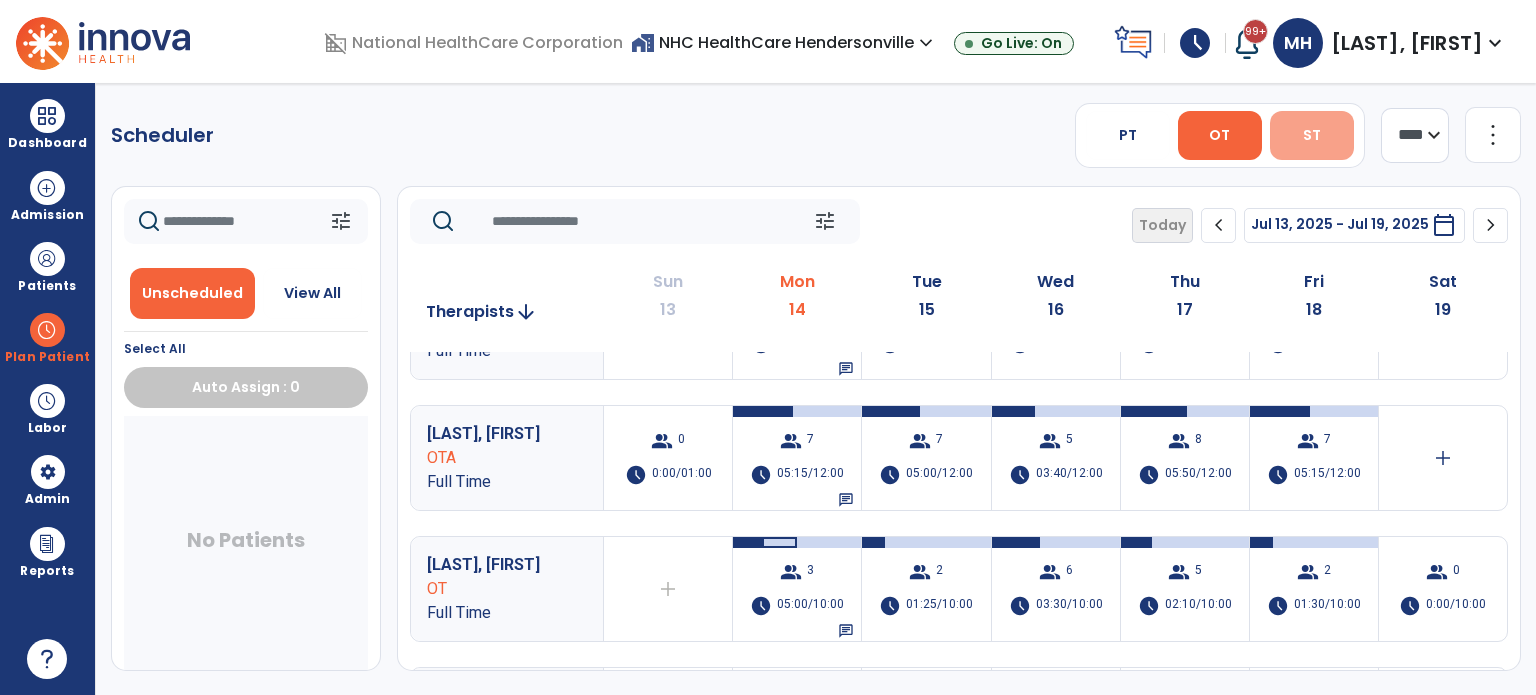 click on "ST" at bounding box center (1312, 135) 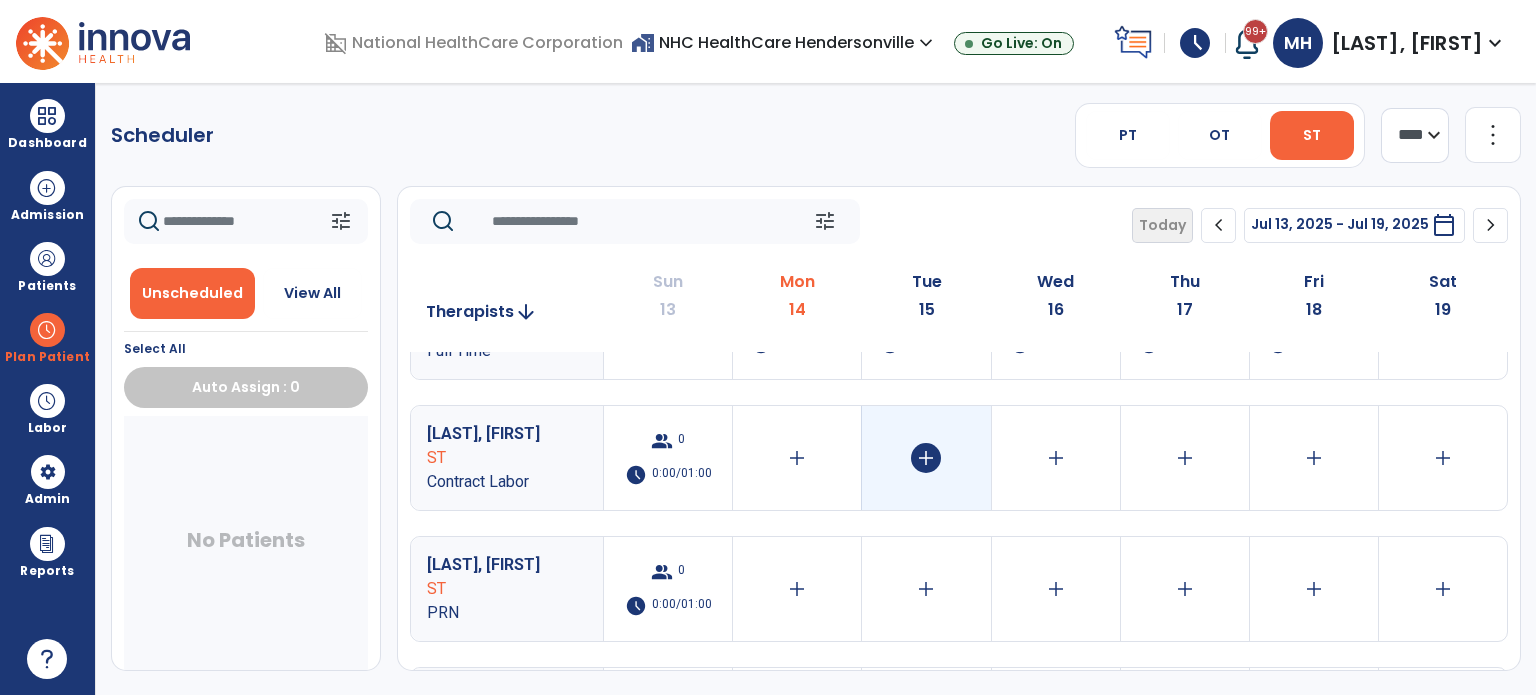 scroll, scrollTop: 0, scrollLeft: 0, axis: both 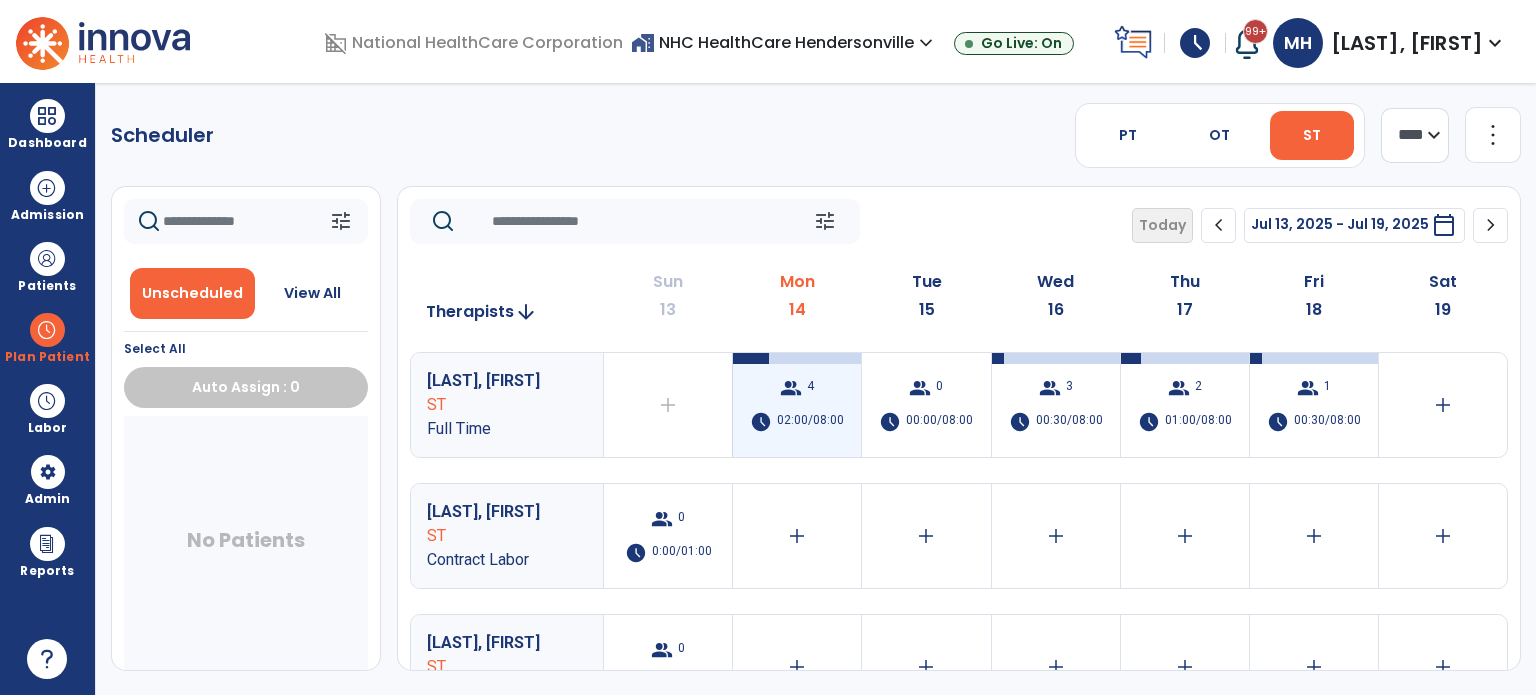 click on "group  4  schedule  02:00/08:00" at bounding box center (797, 405) 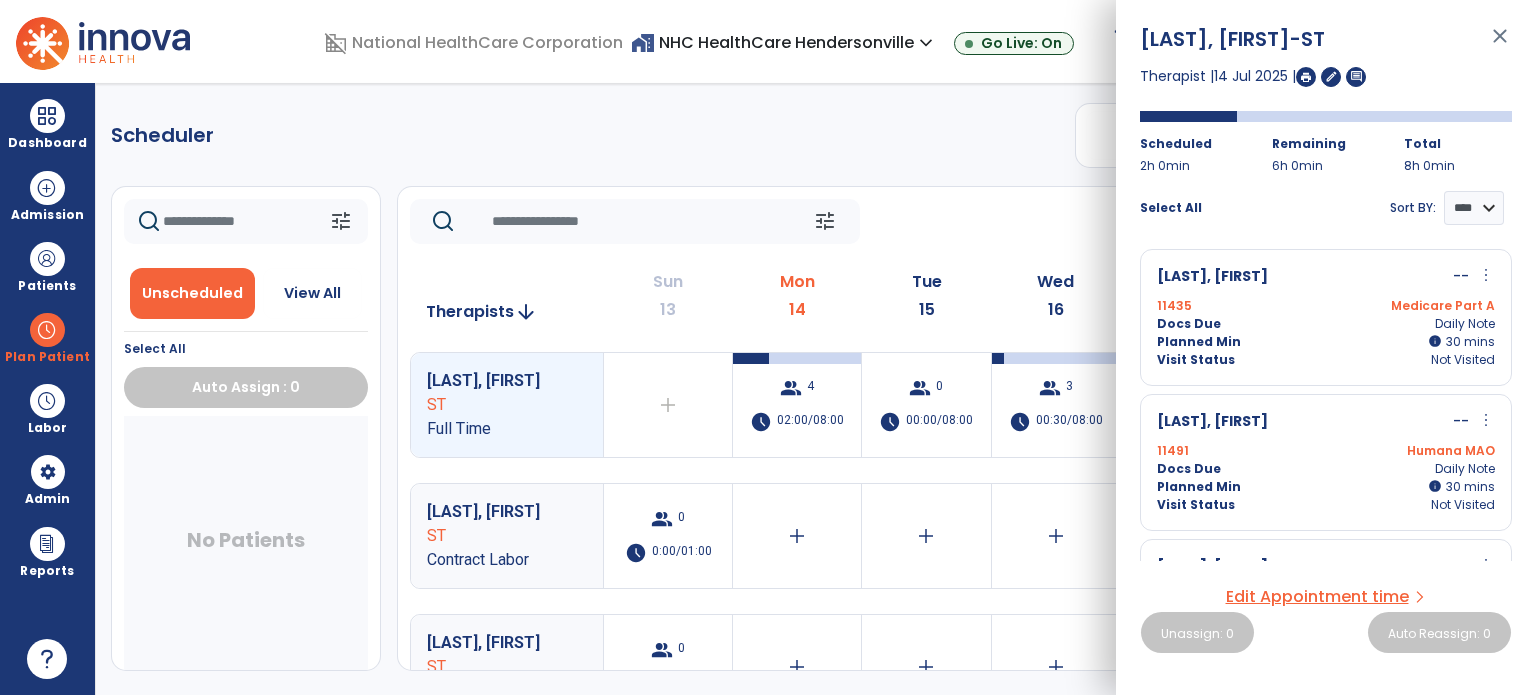 click at bounding box center [1306, 77] 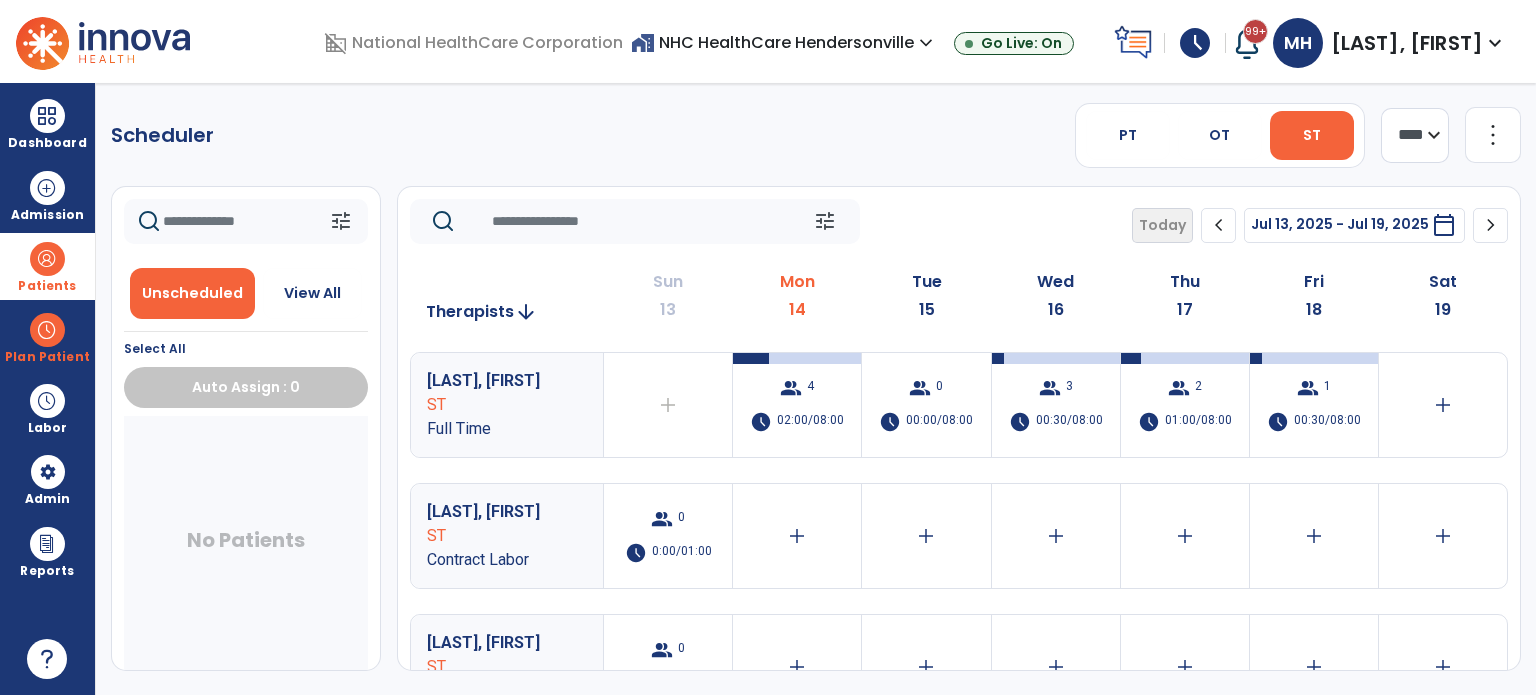 click on "Patients" at bounding box center [47, 266] 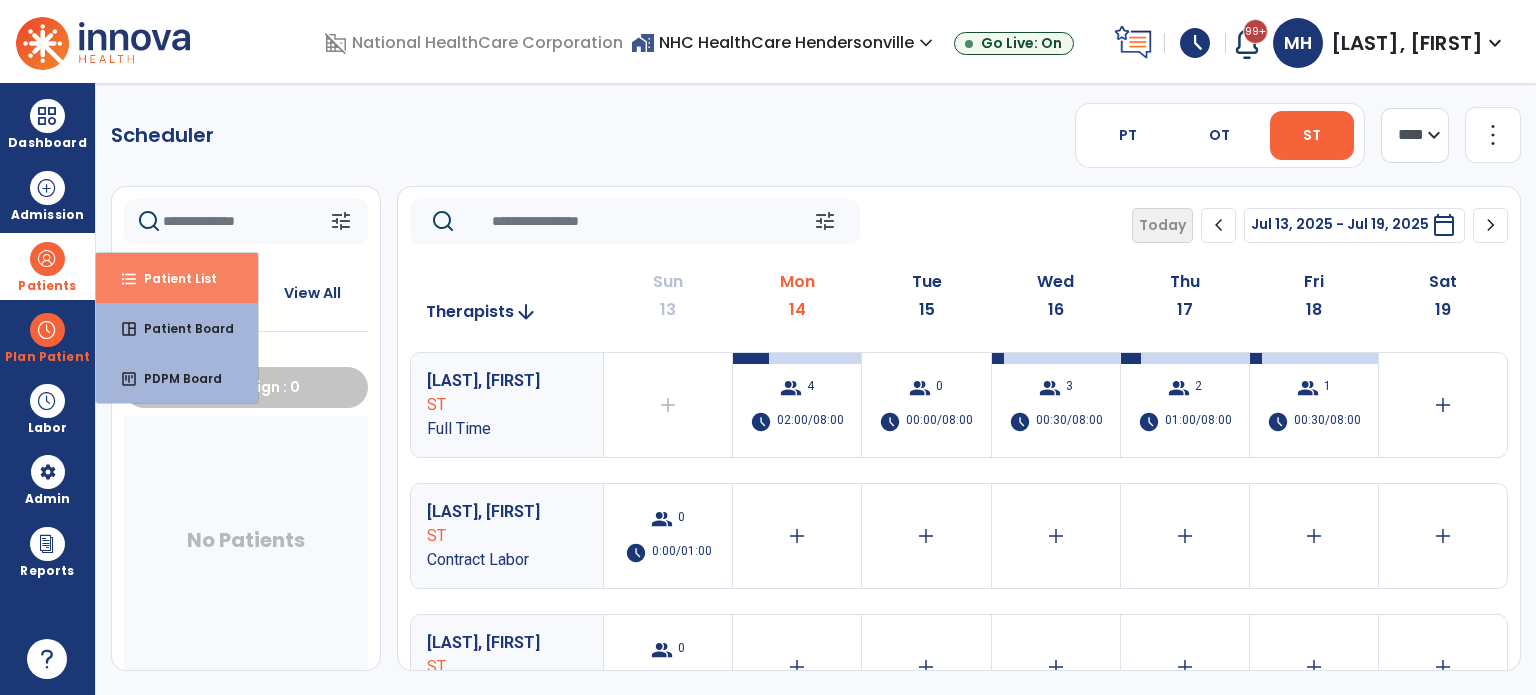 click on "Patient List" at bounding box center [172, 278] 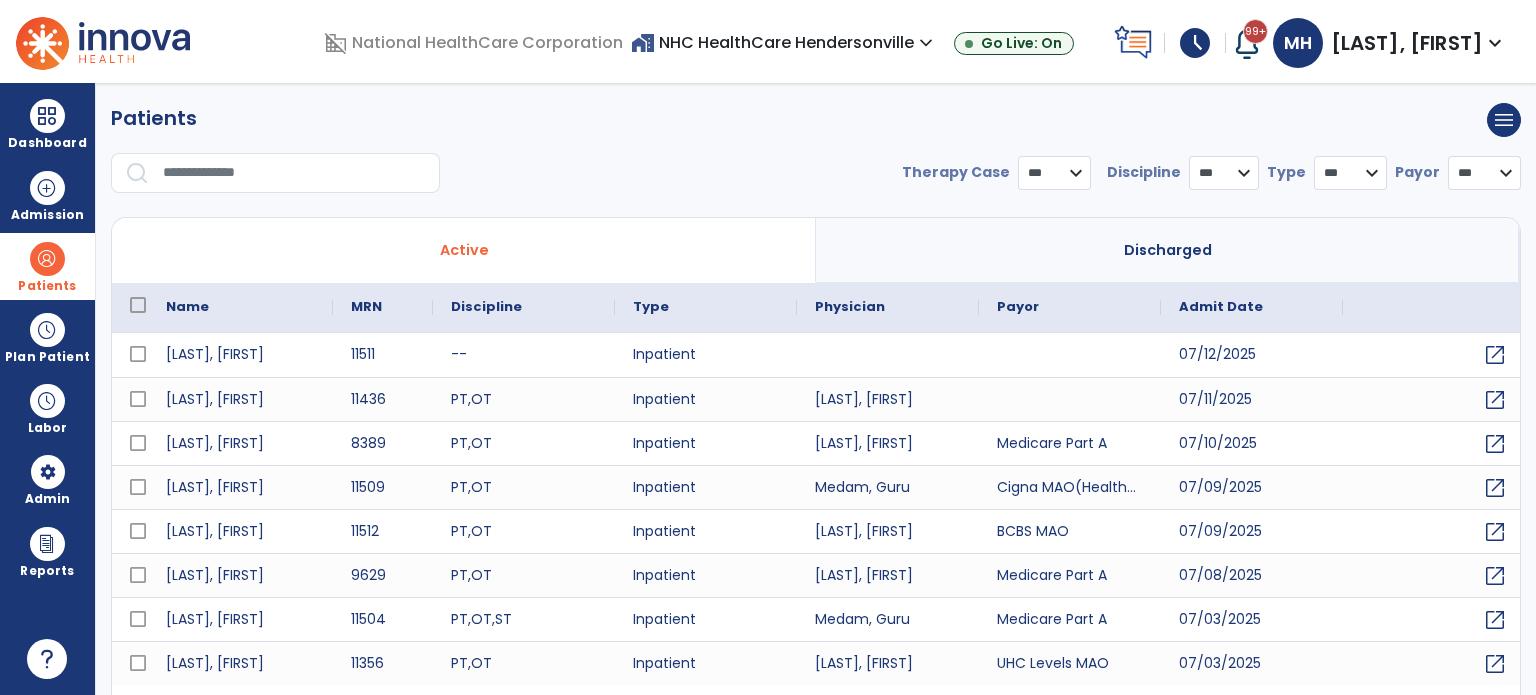 select on "***" 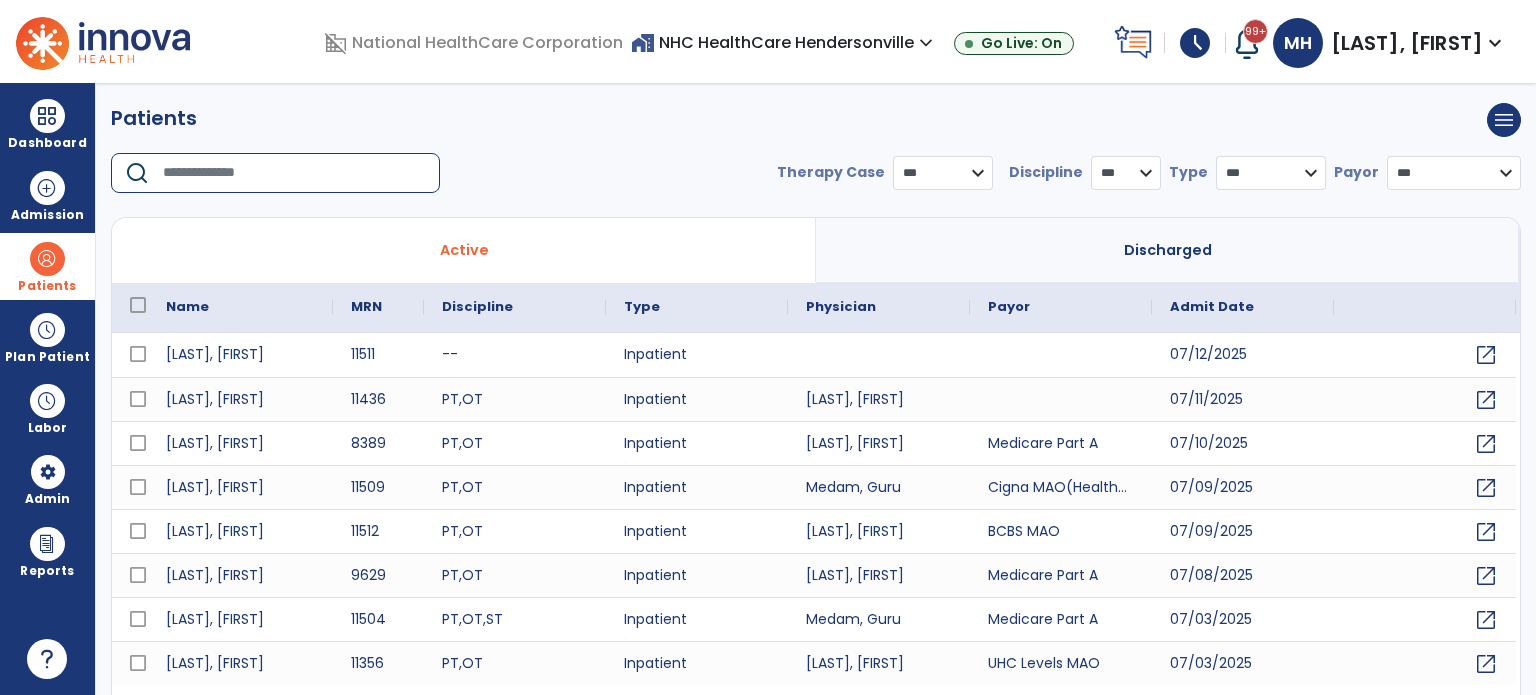click at bounding box center (294, 173) 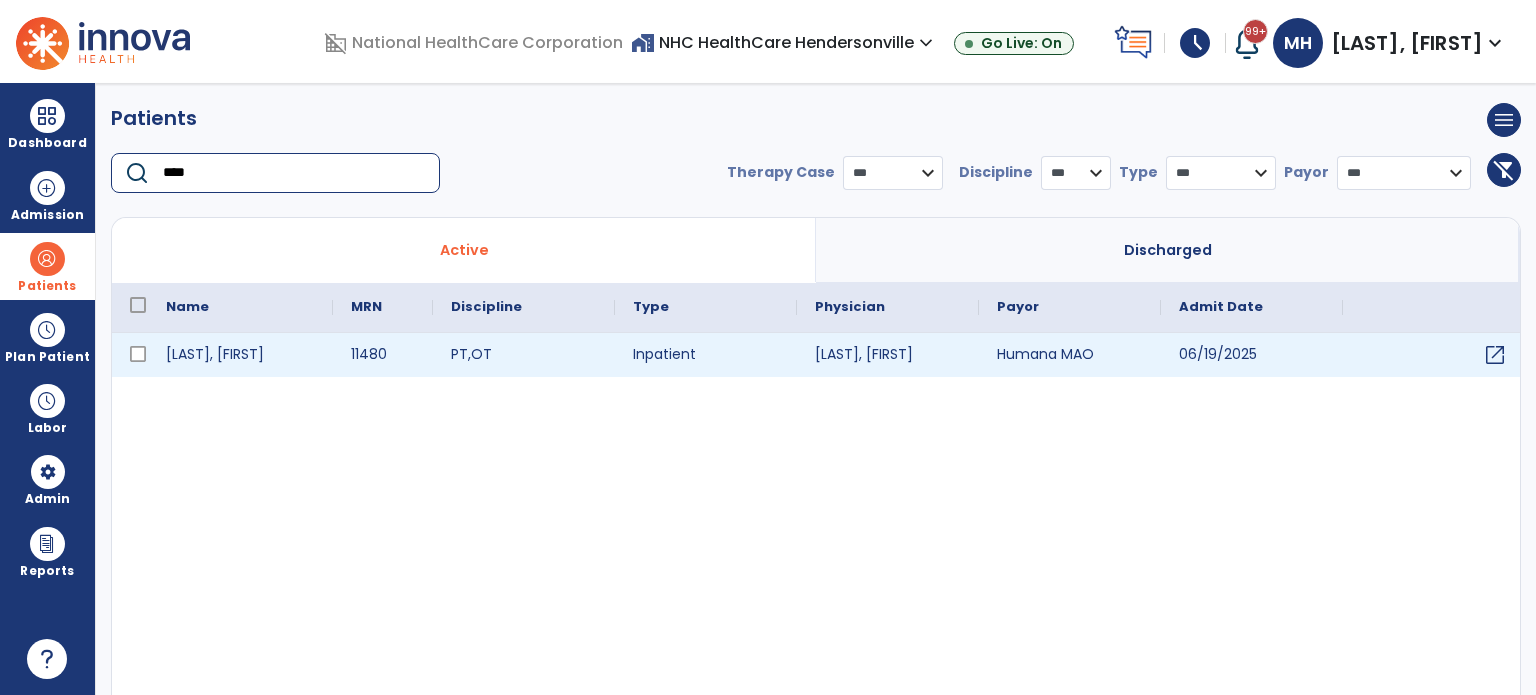 type on "****" 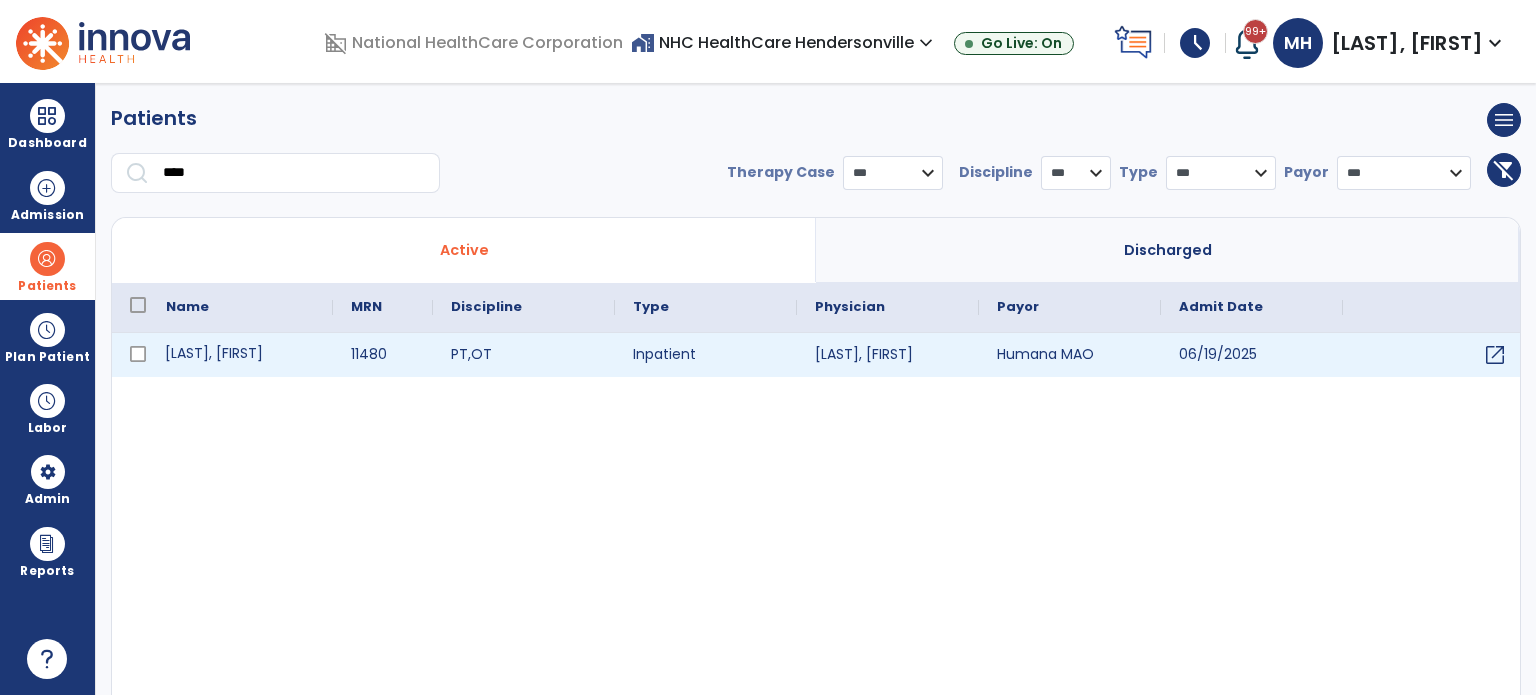 click on "[LAST], [FIRST]" at bounding box center (240, 355) 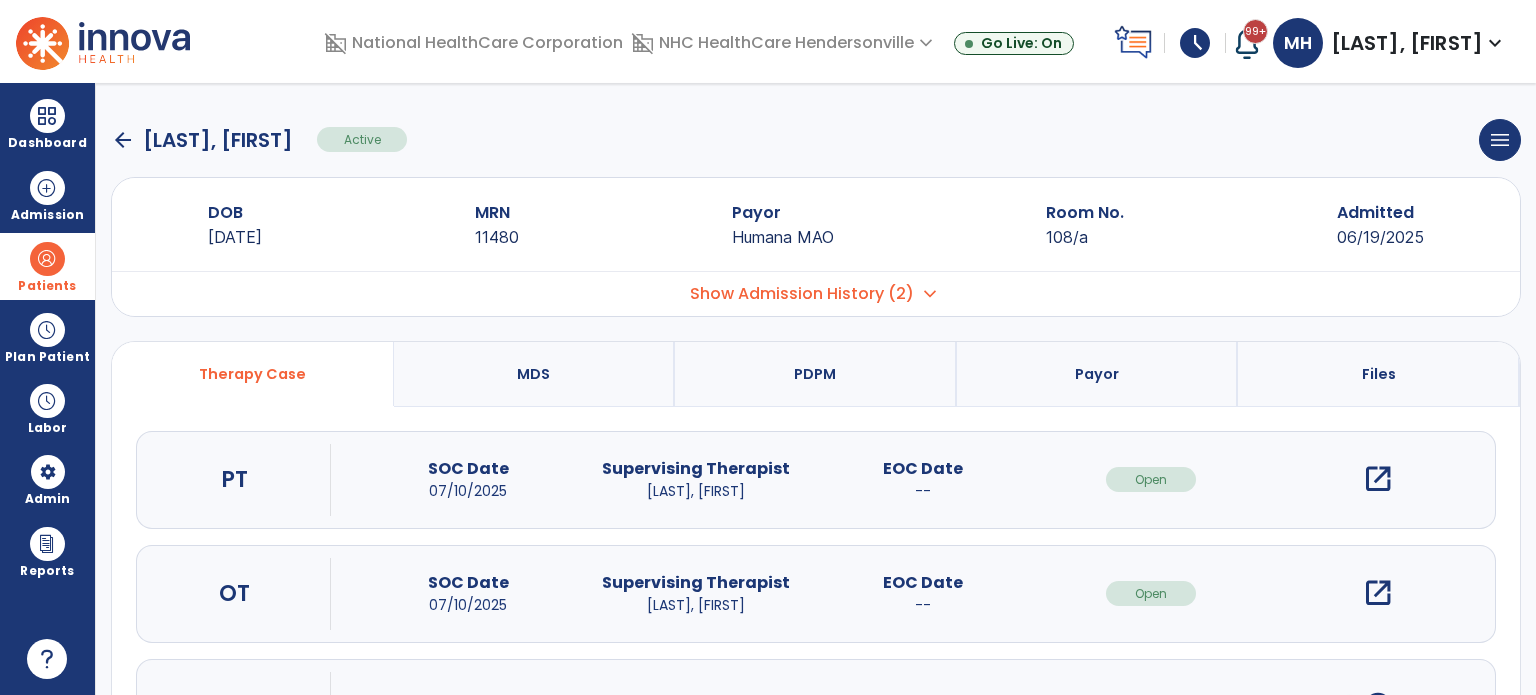 click on "PDPM" at bounding box center (816, 374) 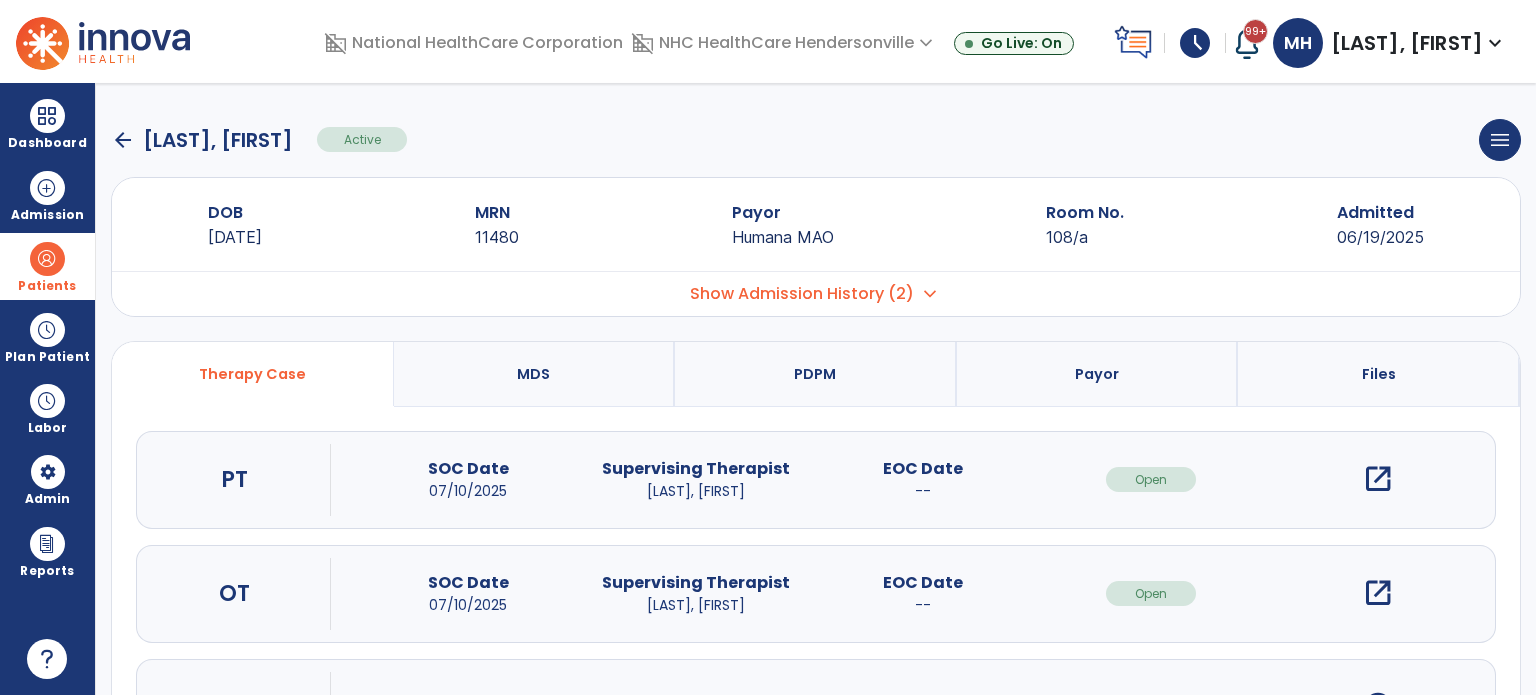 select on "***" 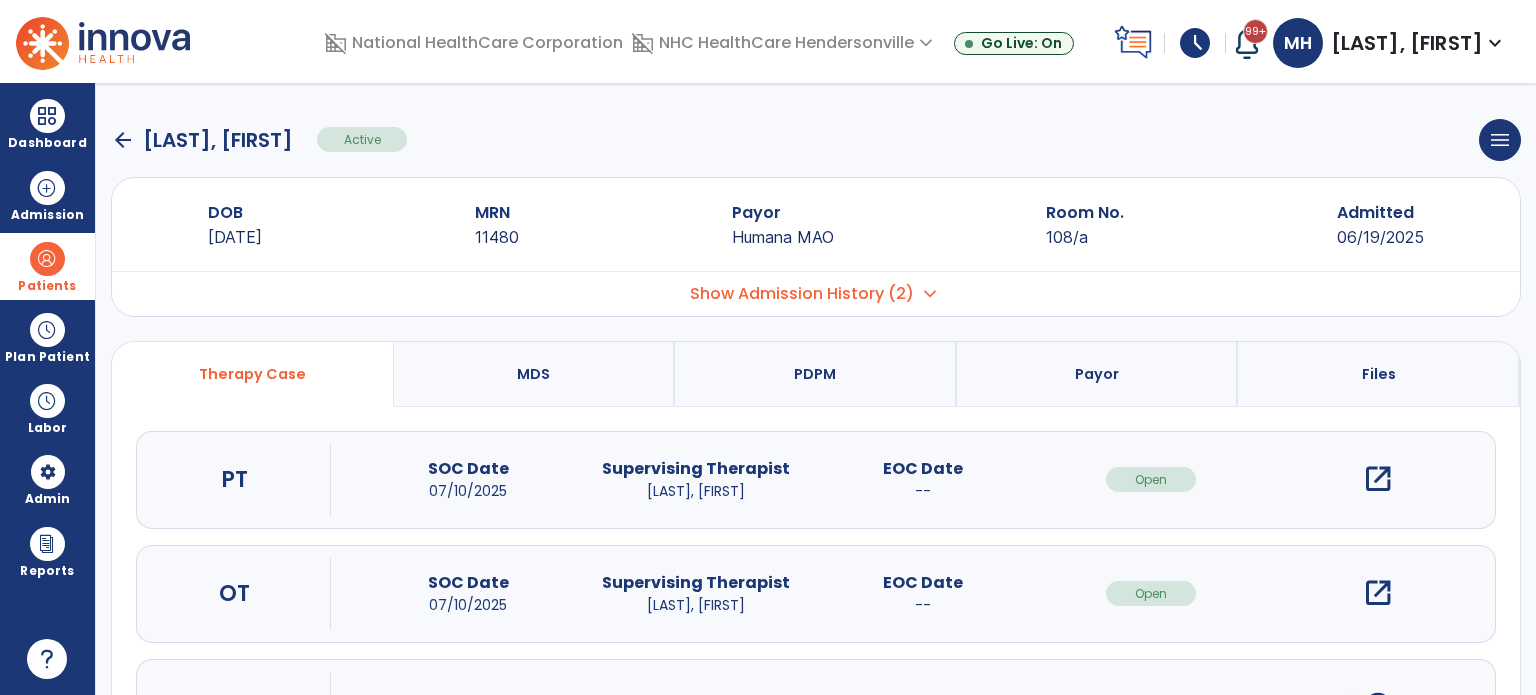 select on "**********" 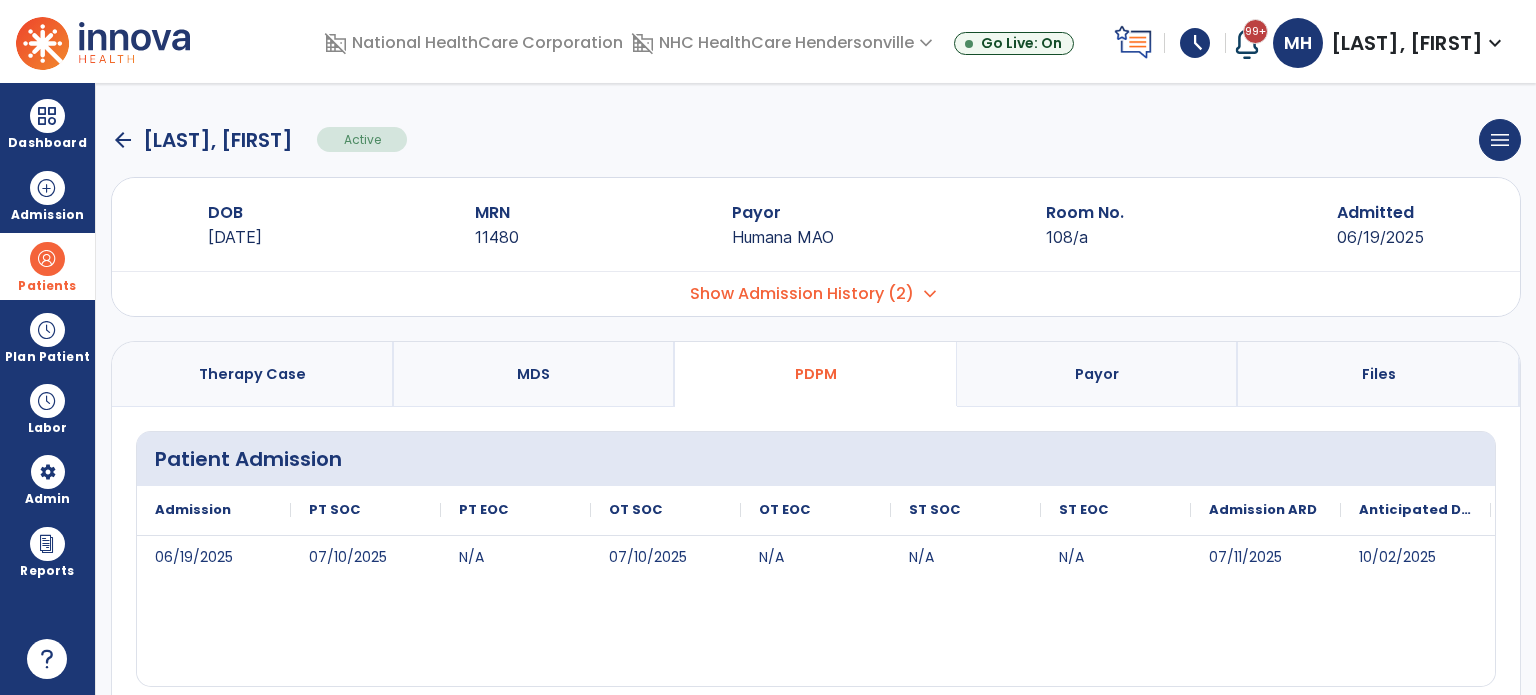 scroll, scrollTop: 948, scrollLeft: 0, axis: vertical 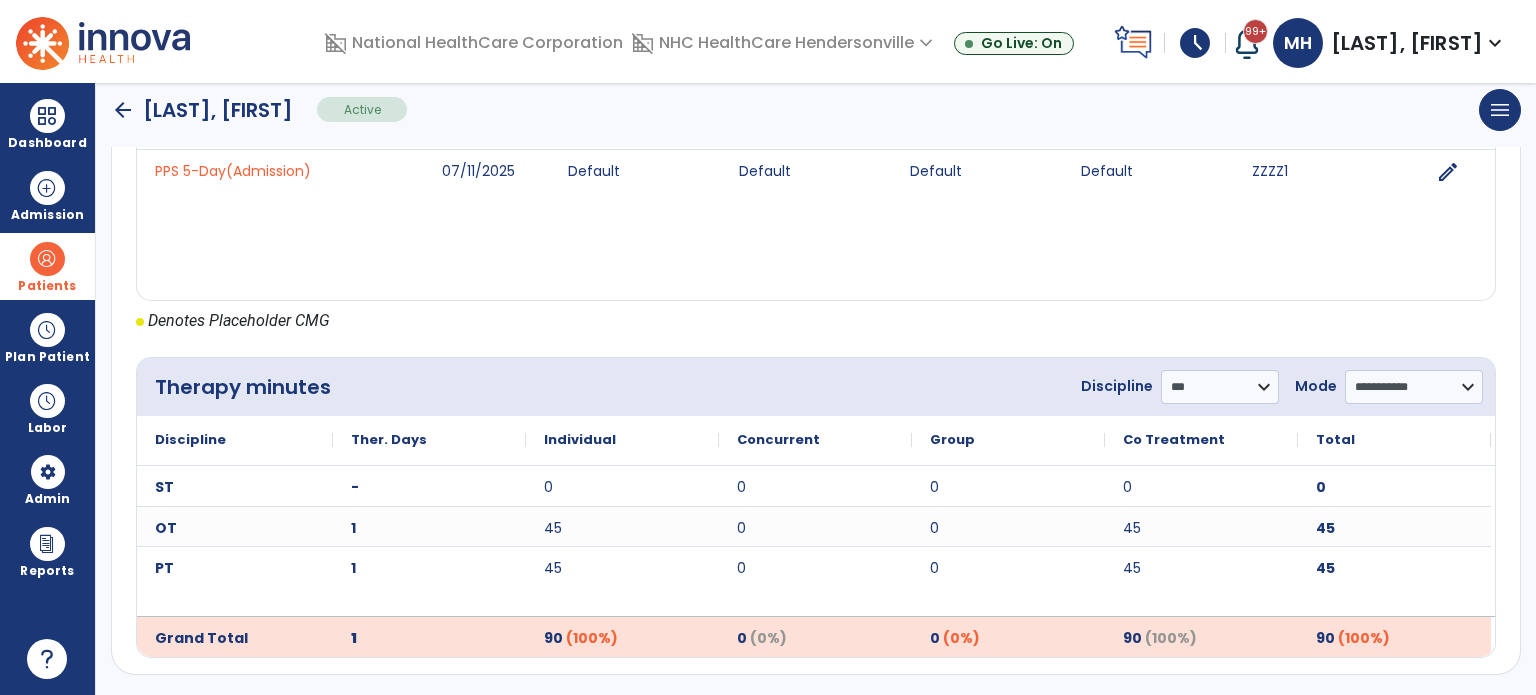 click on "arrow_back" 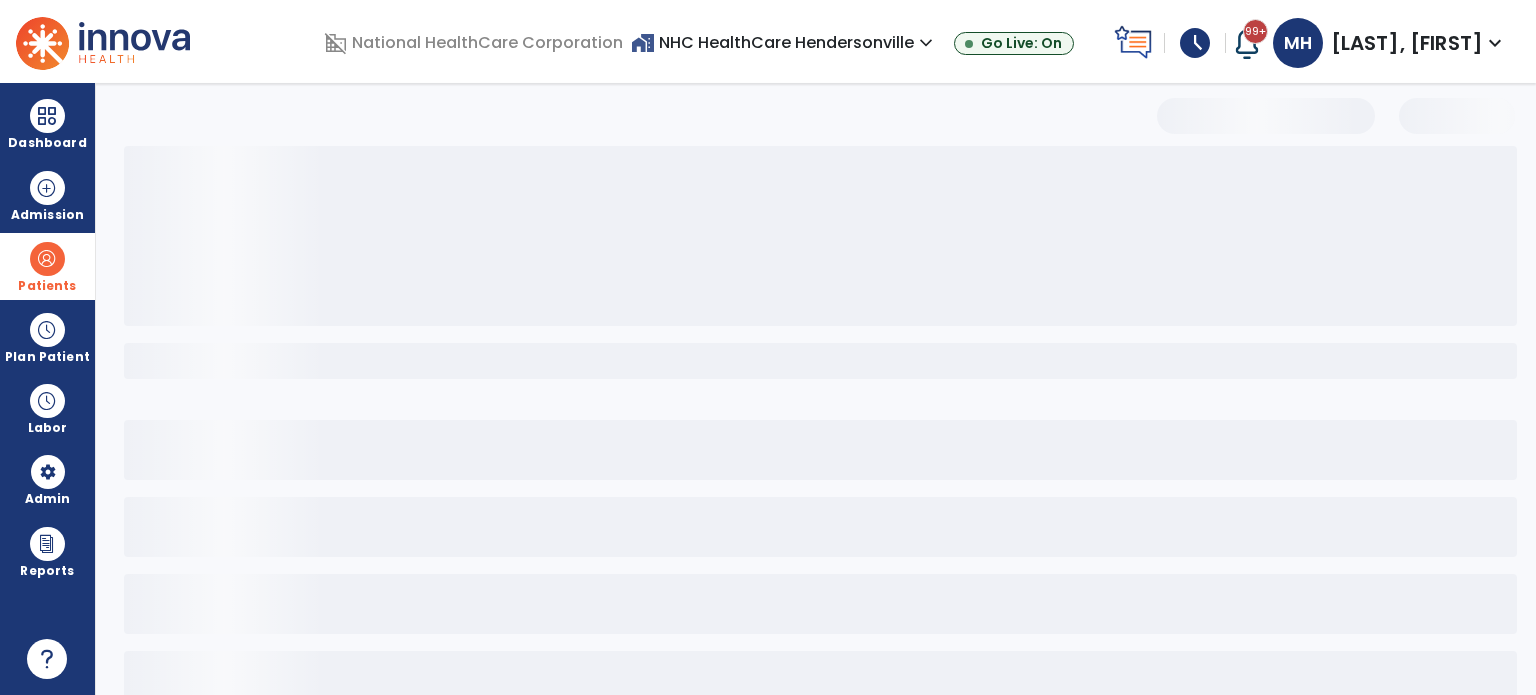 select on "***" 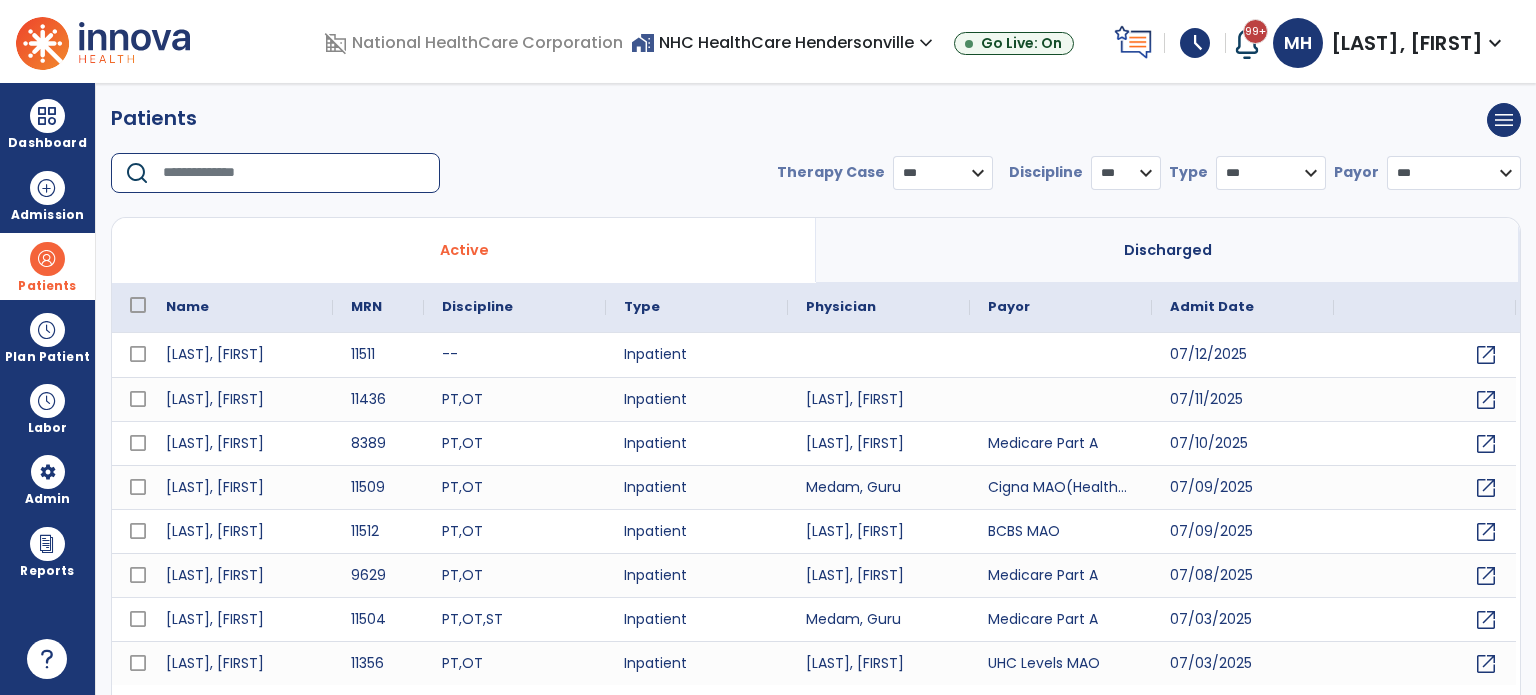 click at bounding box center (294, 173) 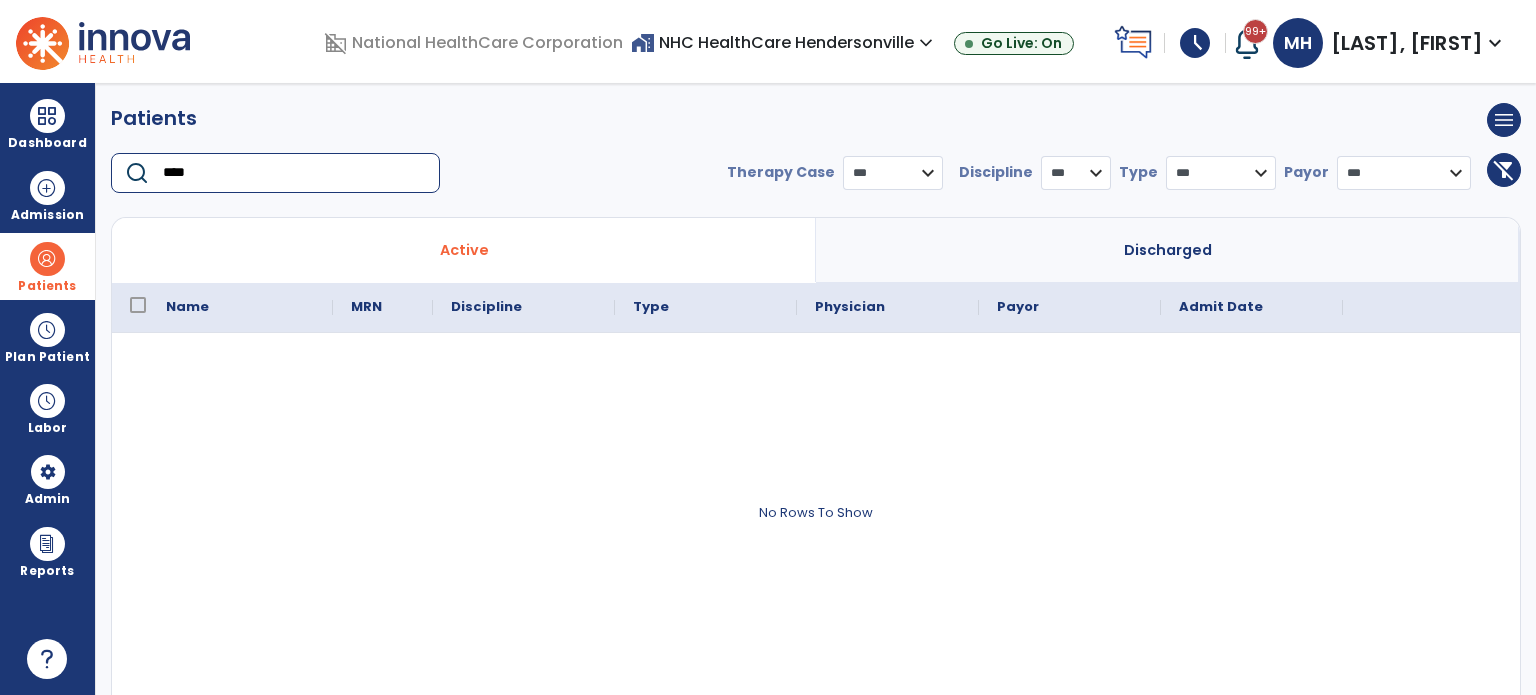 type on "****" 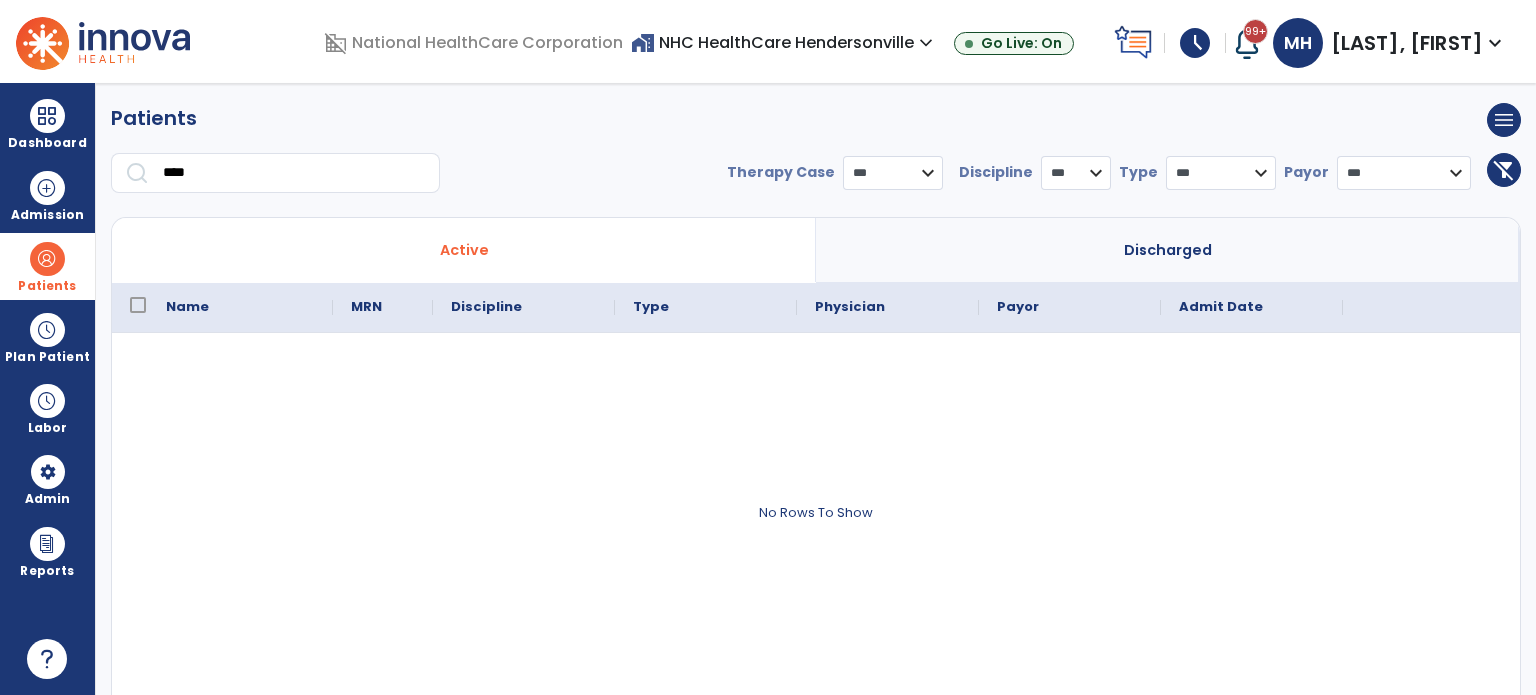 click on "Discharged" at bounding box center [1168, 250] 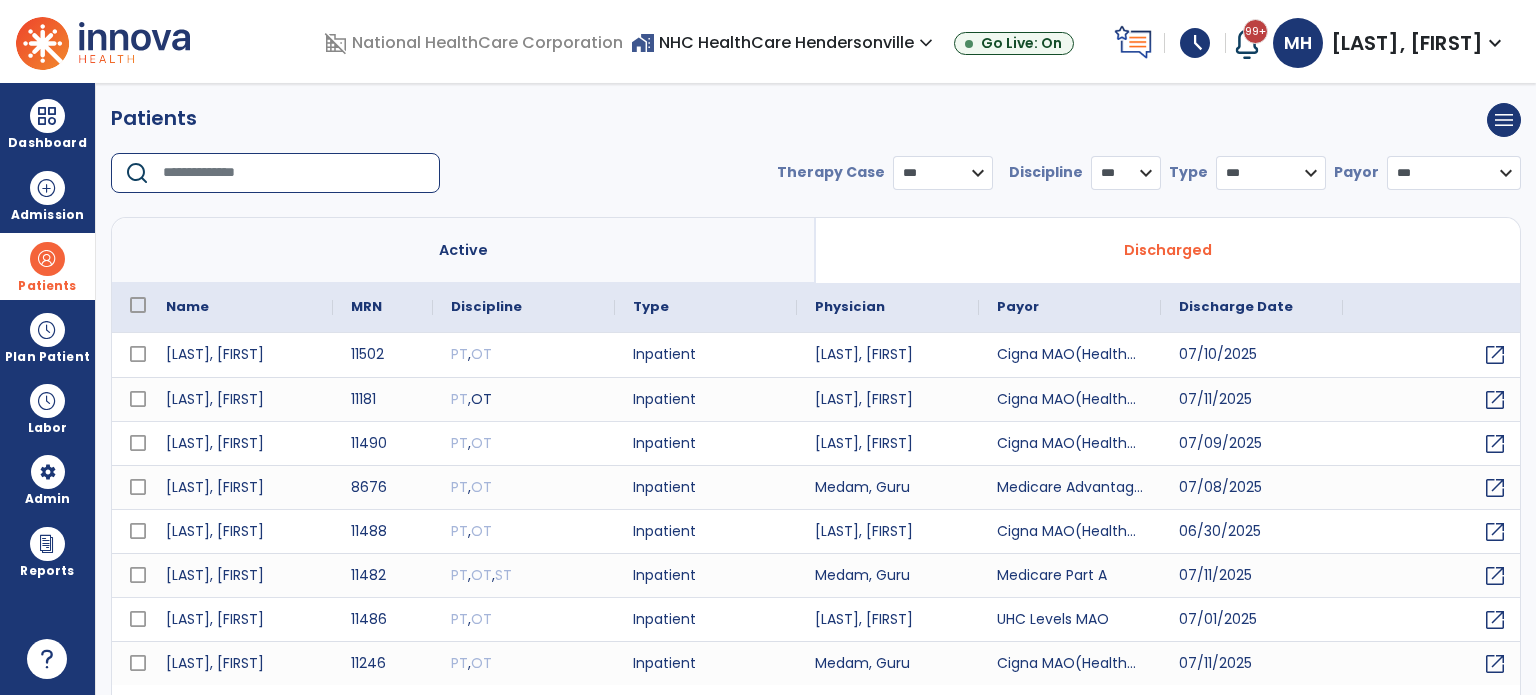 click at bounding box center [294, 173] 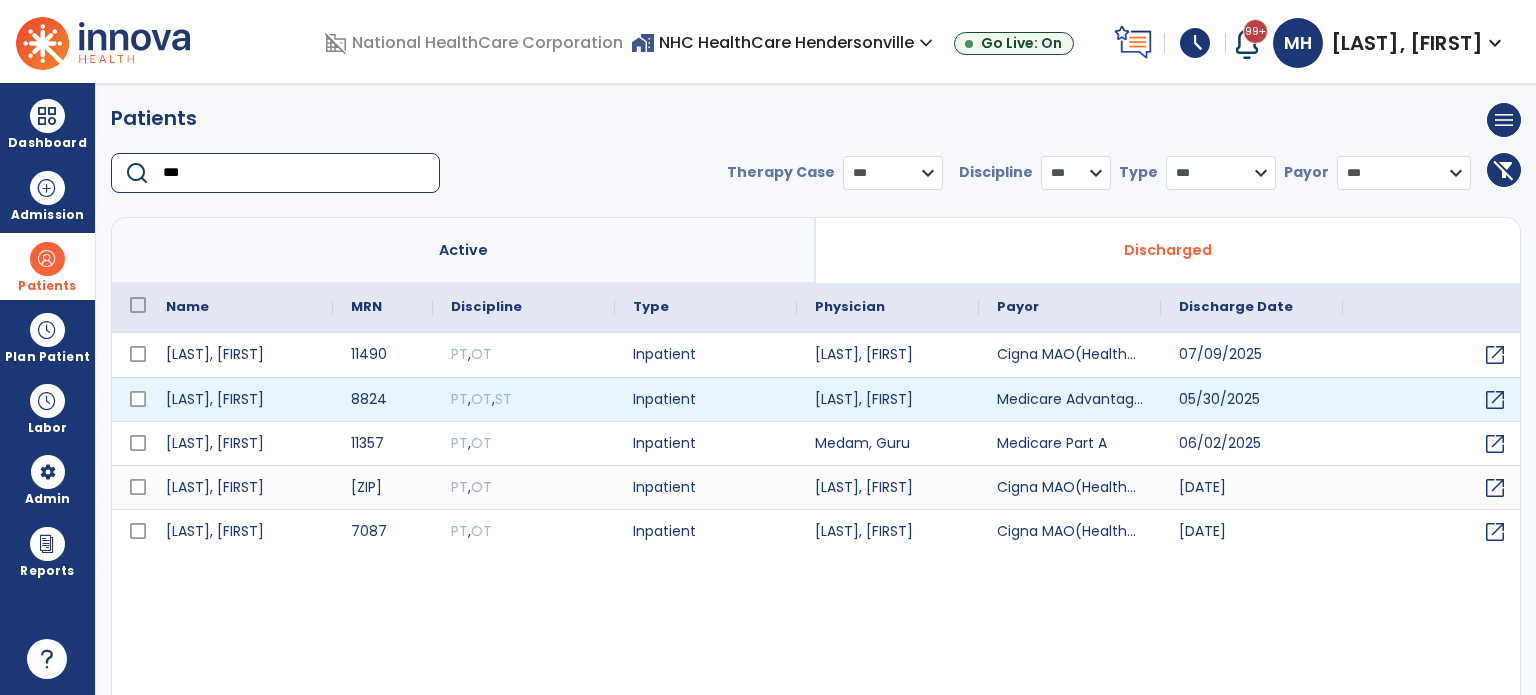 type on "***" 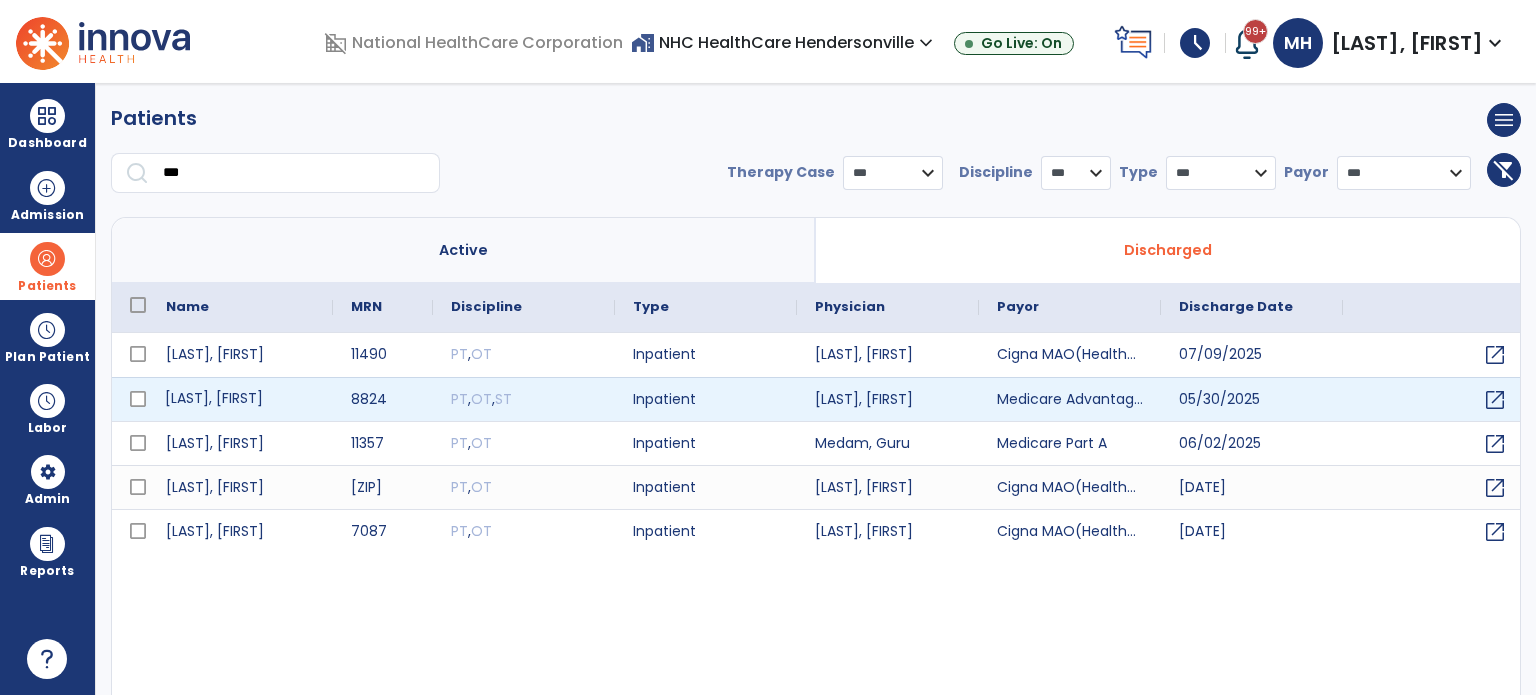 click on "[LAST], [FIRST]" at bounding box center (240, 399) 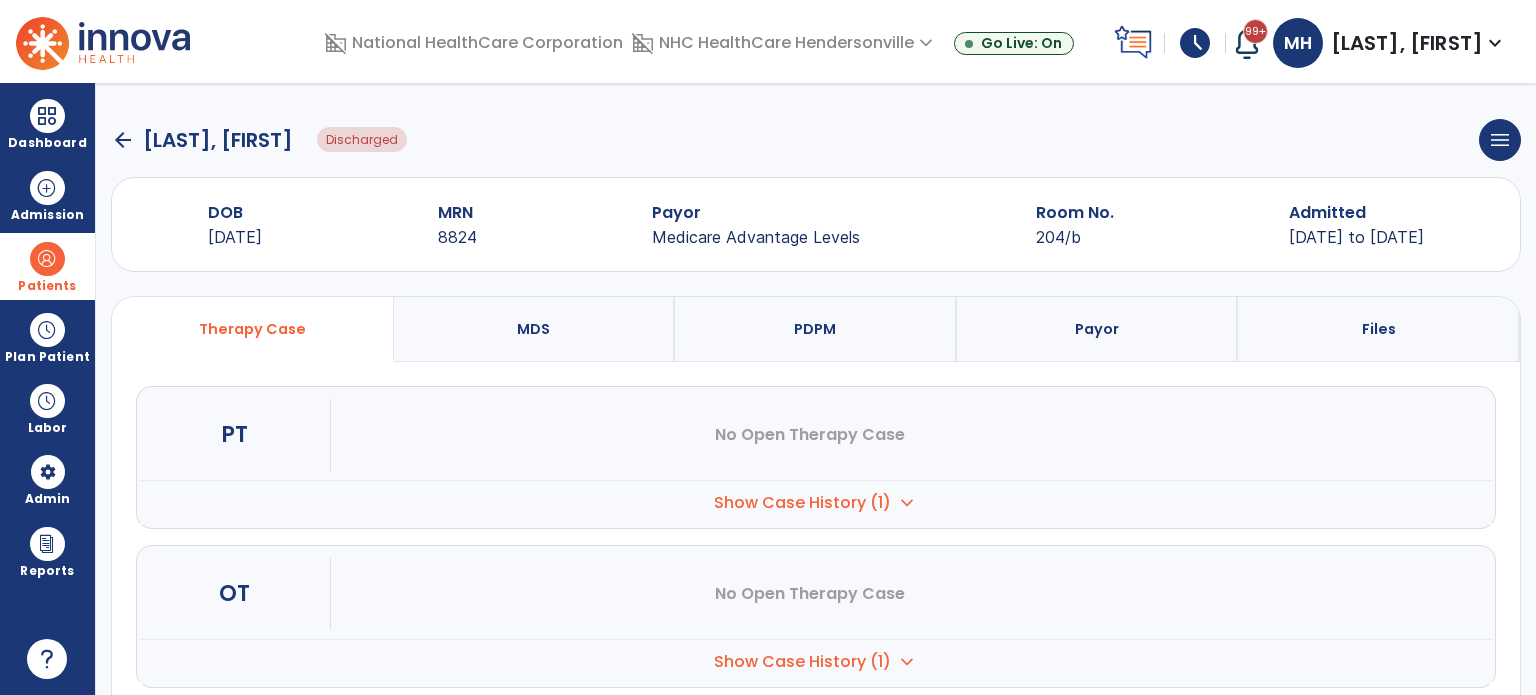 click on "Show Case History (1)" at bounding box center [802, 503] 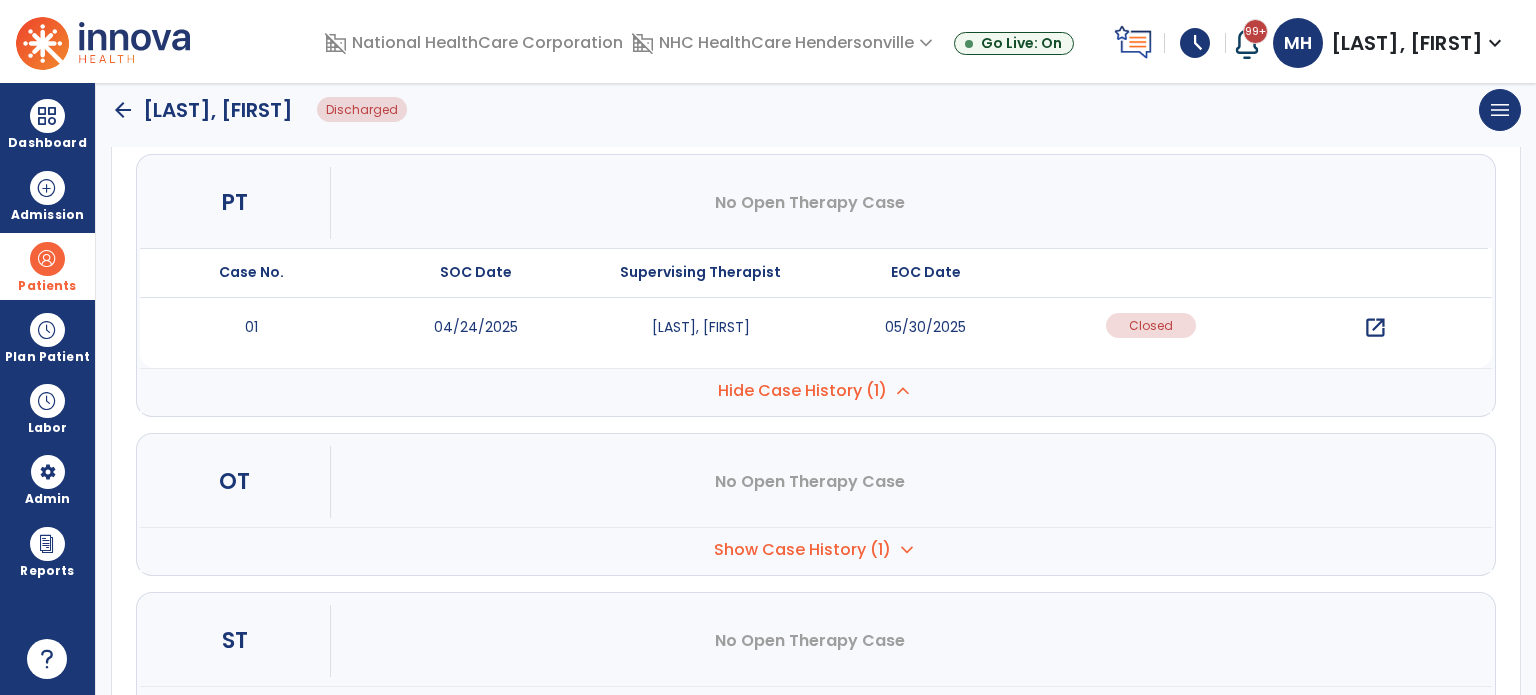 click on "Show Case History (1)" at bounding box center (802, 391) 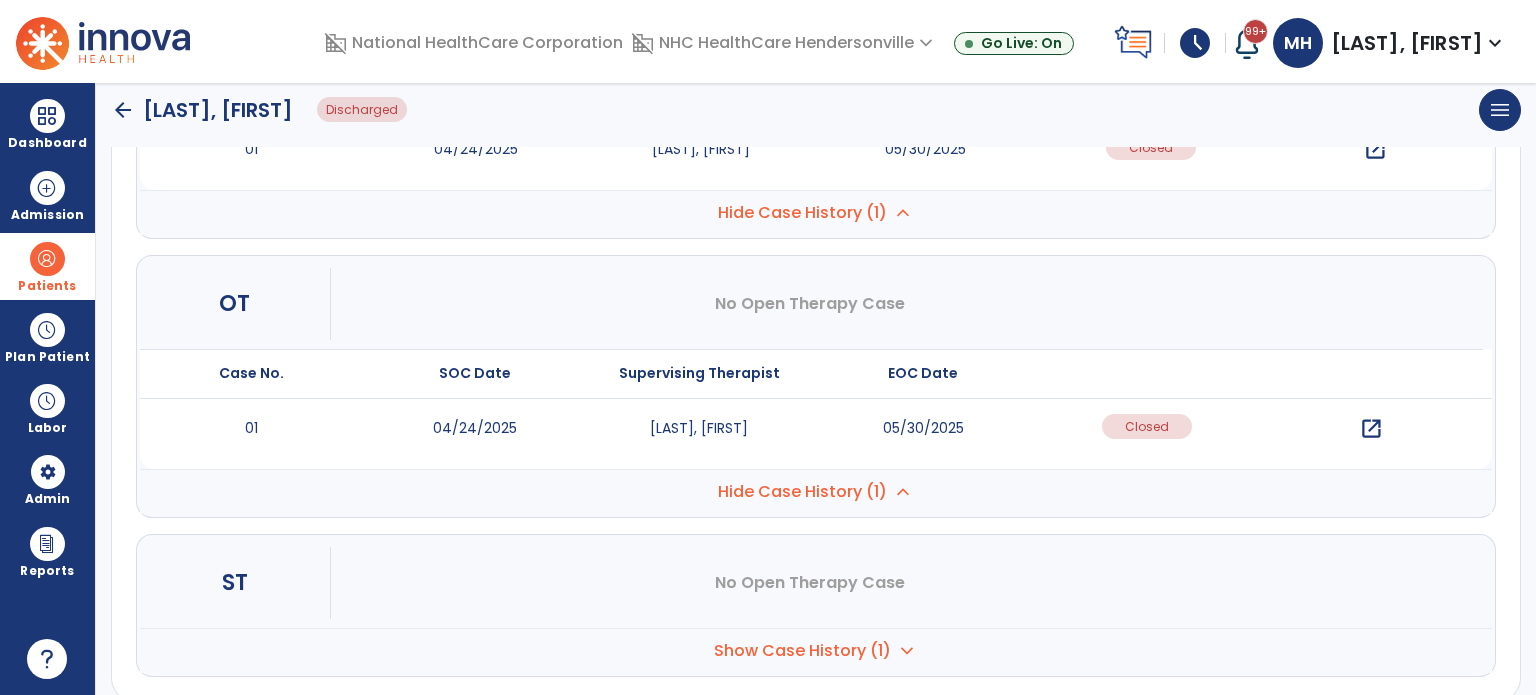 scroll, scrollTop: 436, scrollLeft: 0, axis: vertical 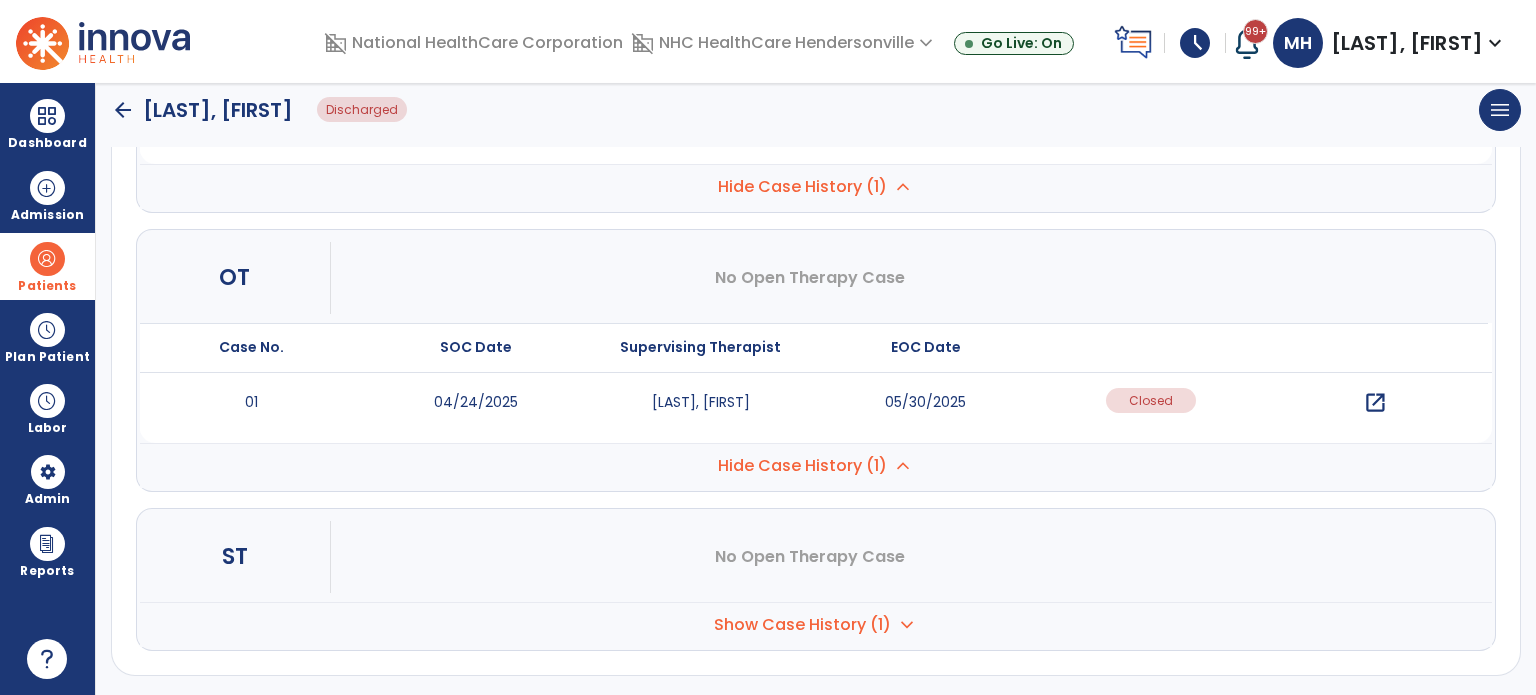 click on "Show Case History (1)" at bounding box center (802, 187) 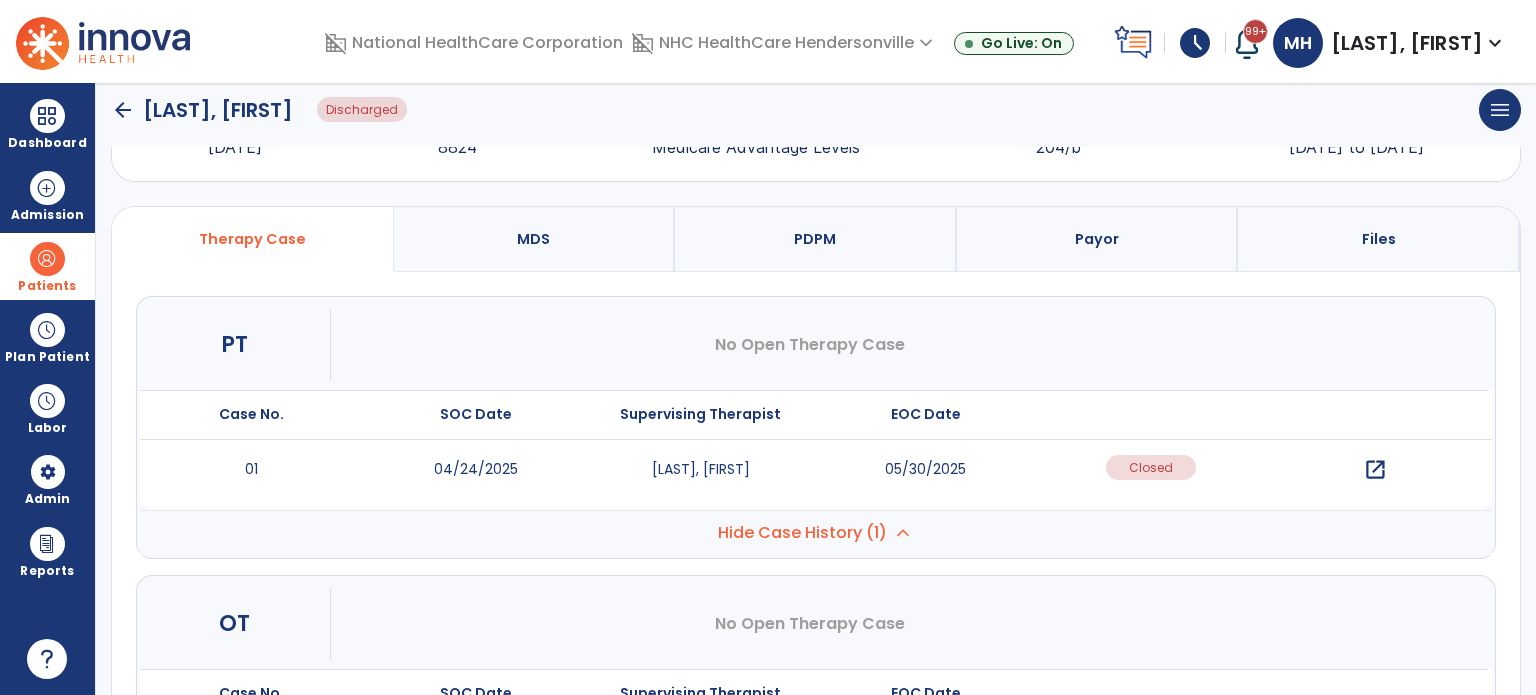 scroll, scrollTop: 0, scrollLeft: 0, axis: both 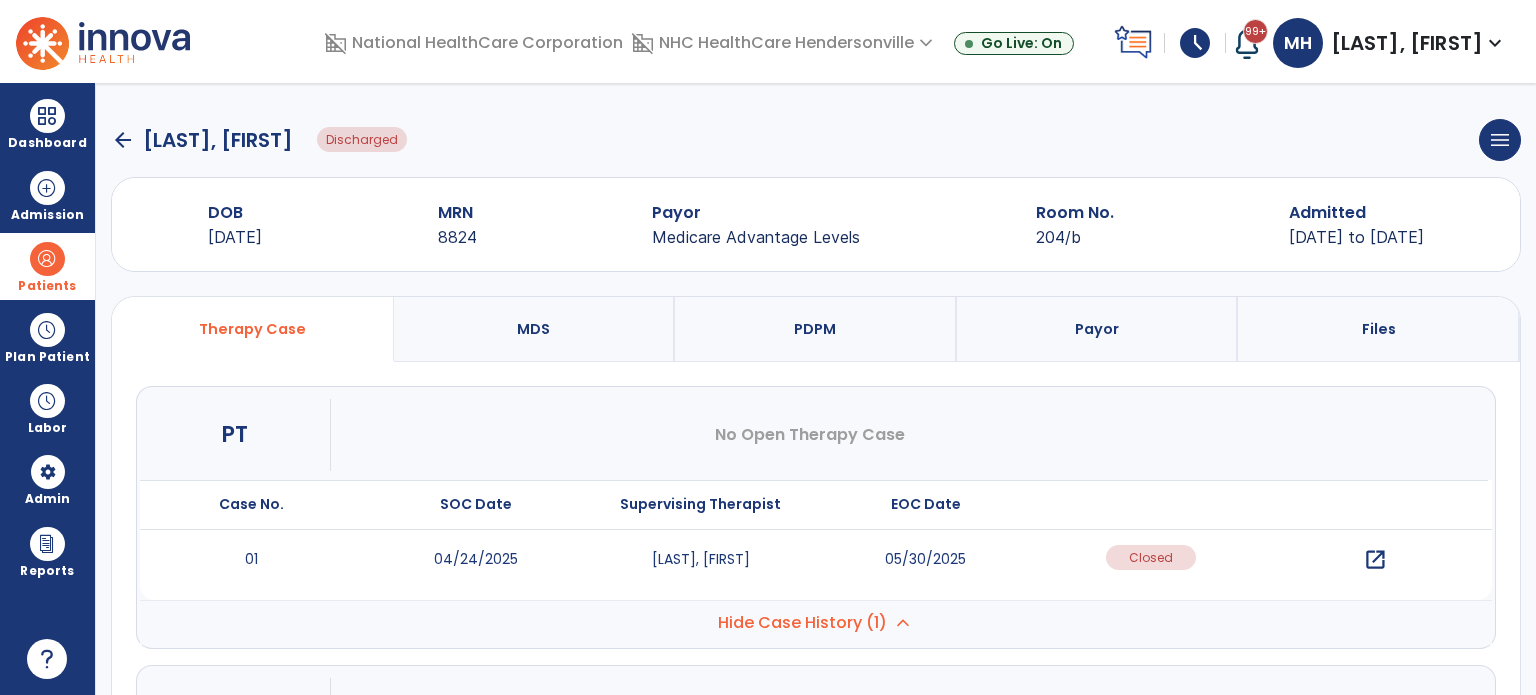 click on "arrow_back" 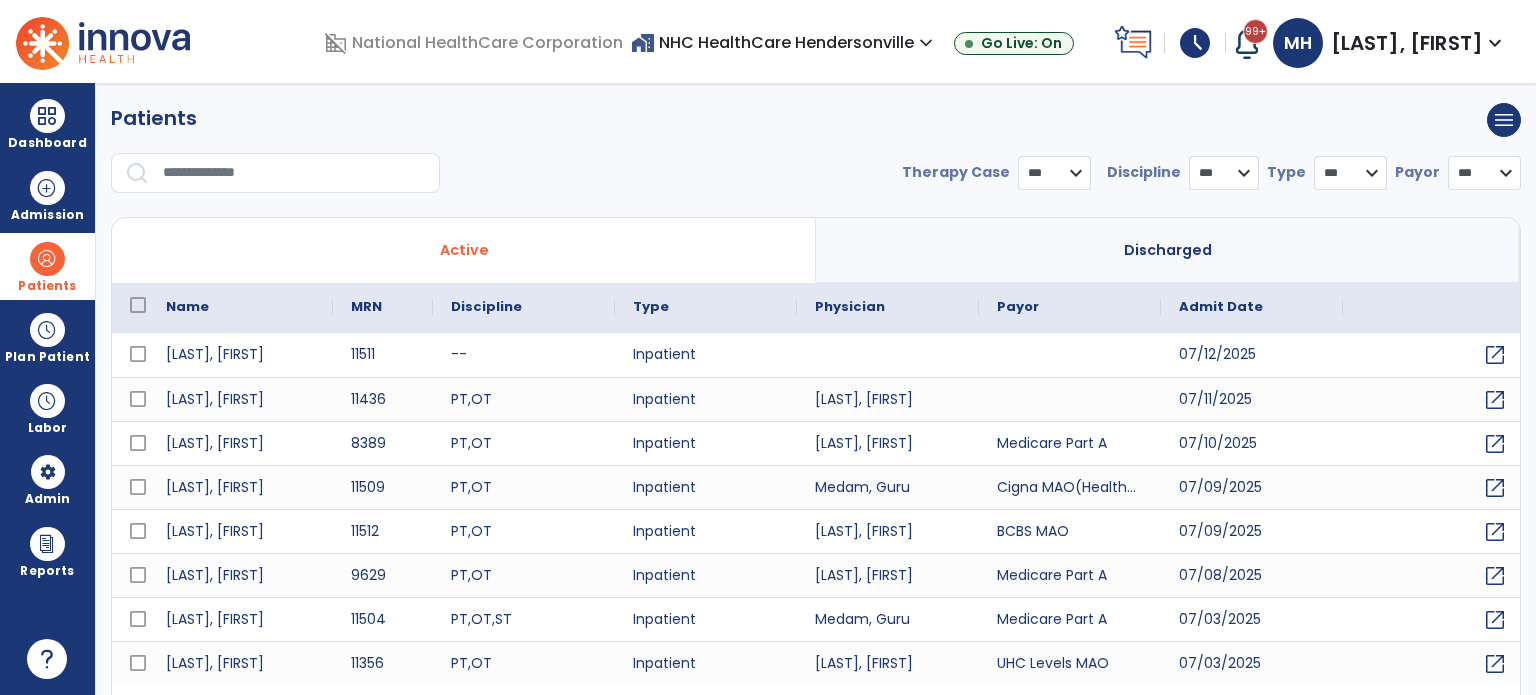 select on "***" 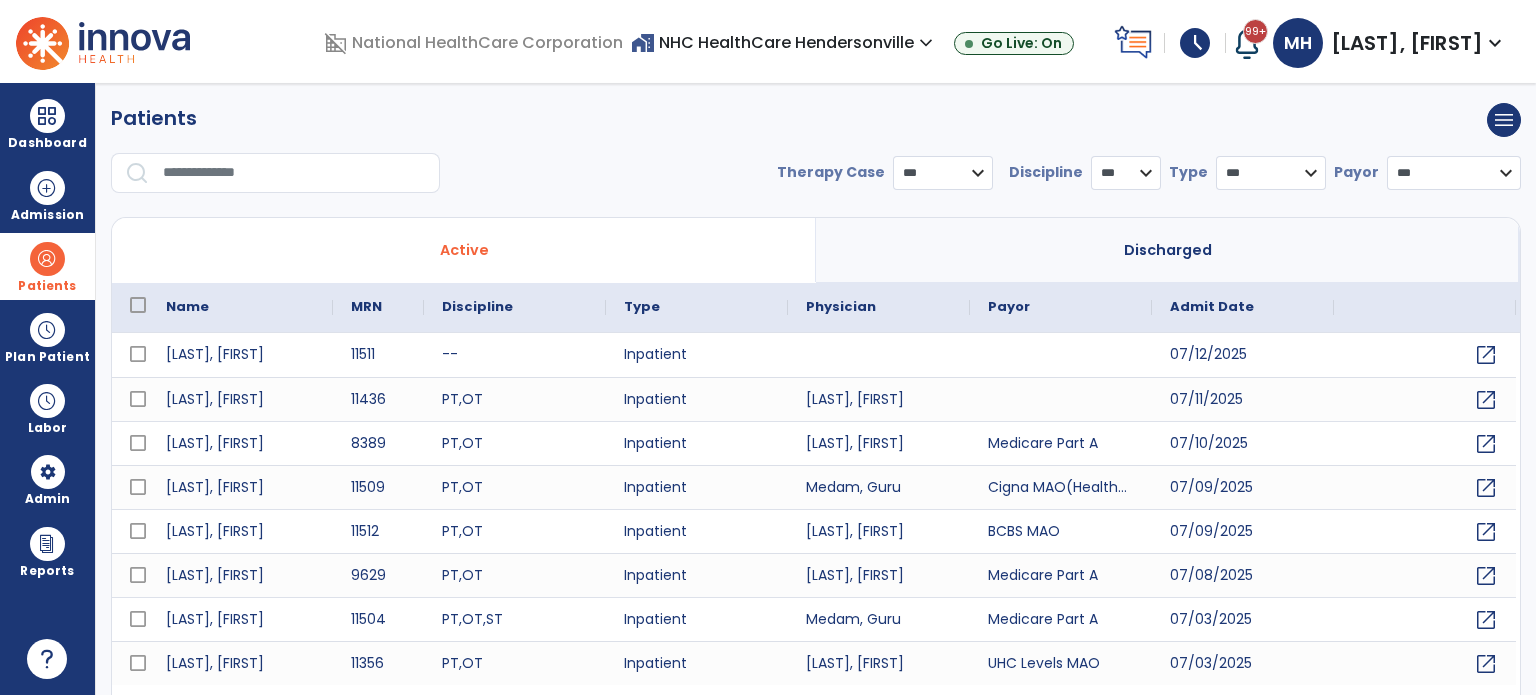 click on "**********" at bounding box center (816, 156) 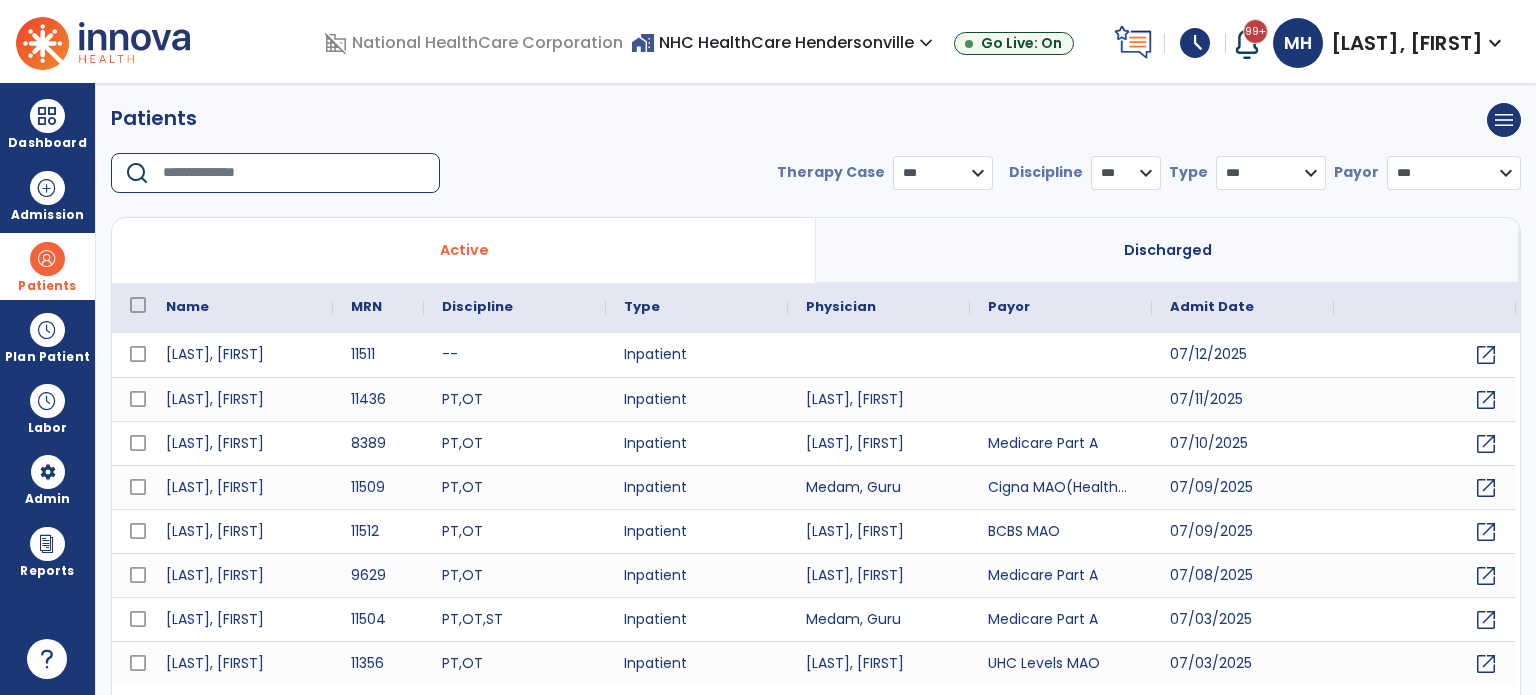 click at bounding box center (294, 173) 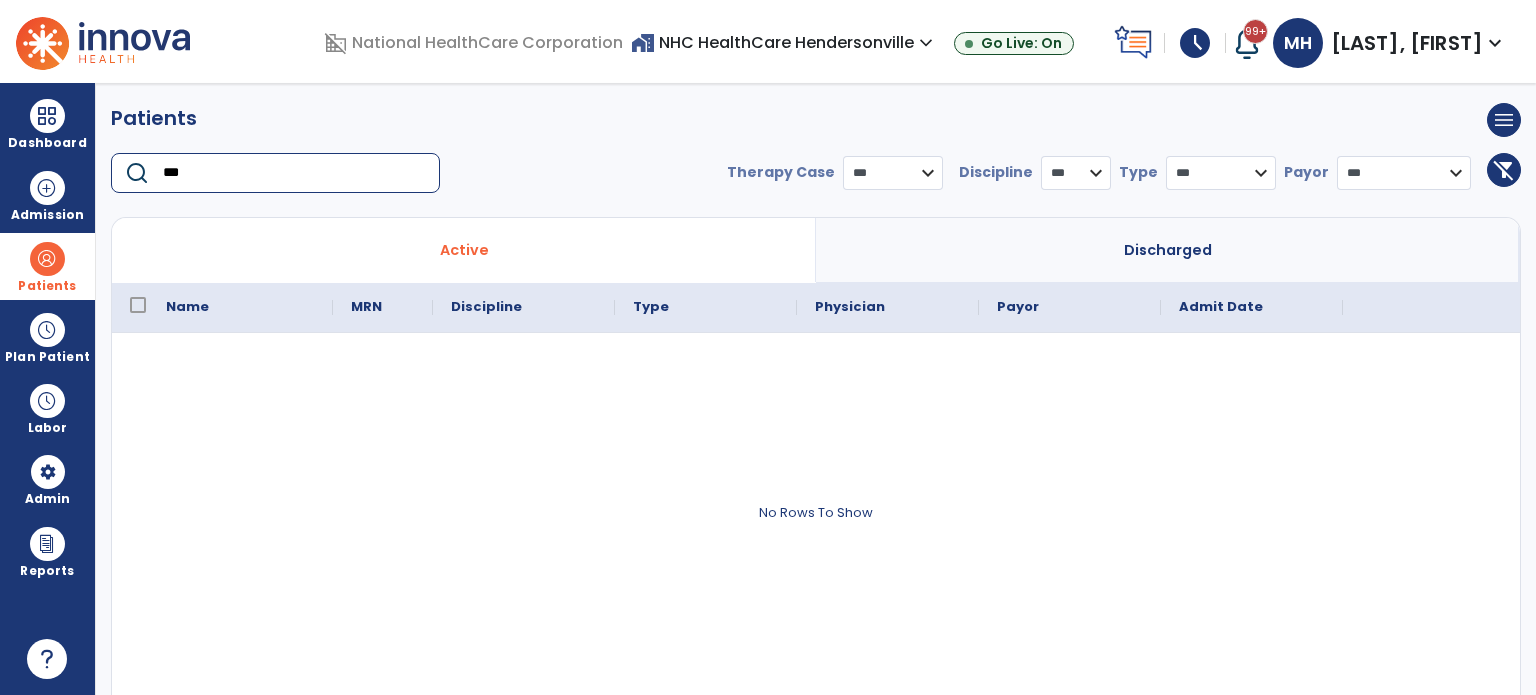 type on "***" 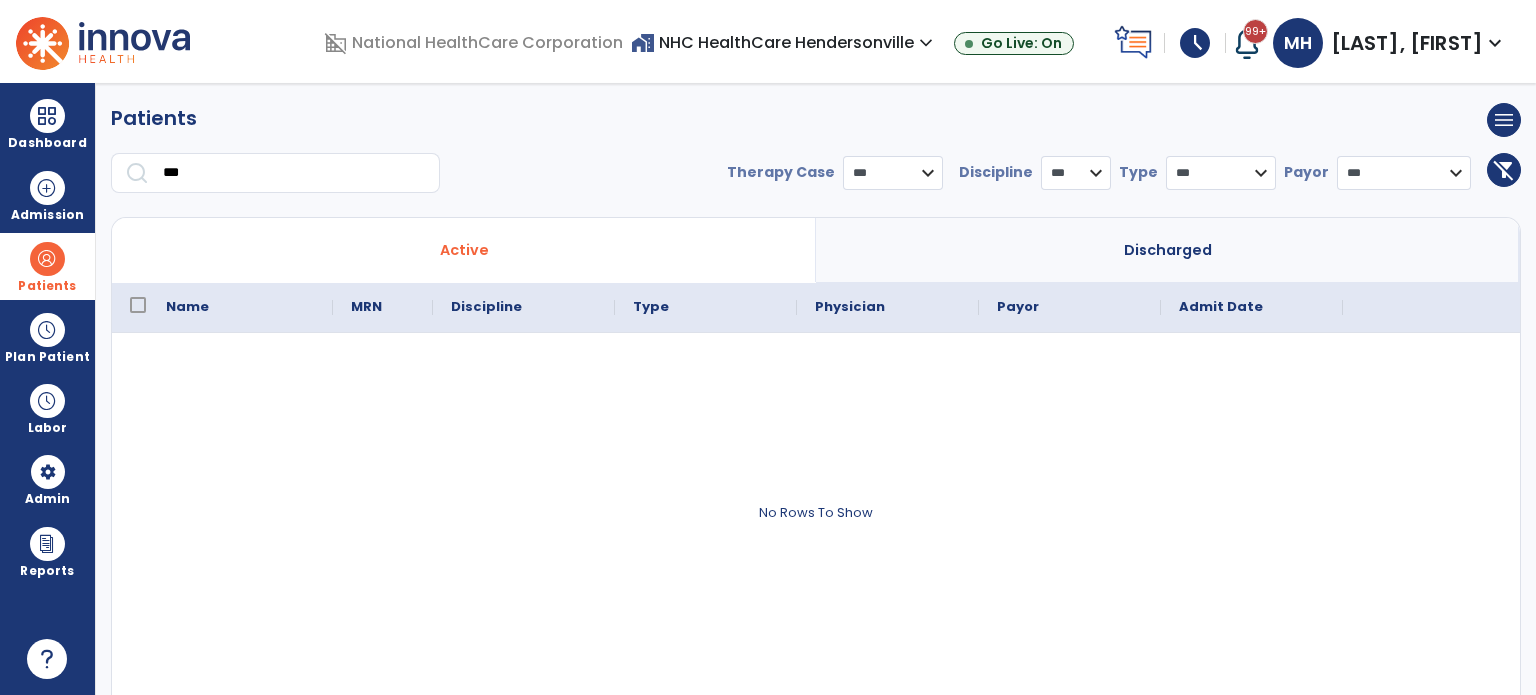 click on "Discharged" at bounding box center (1168, 250) 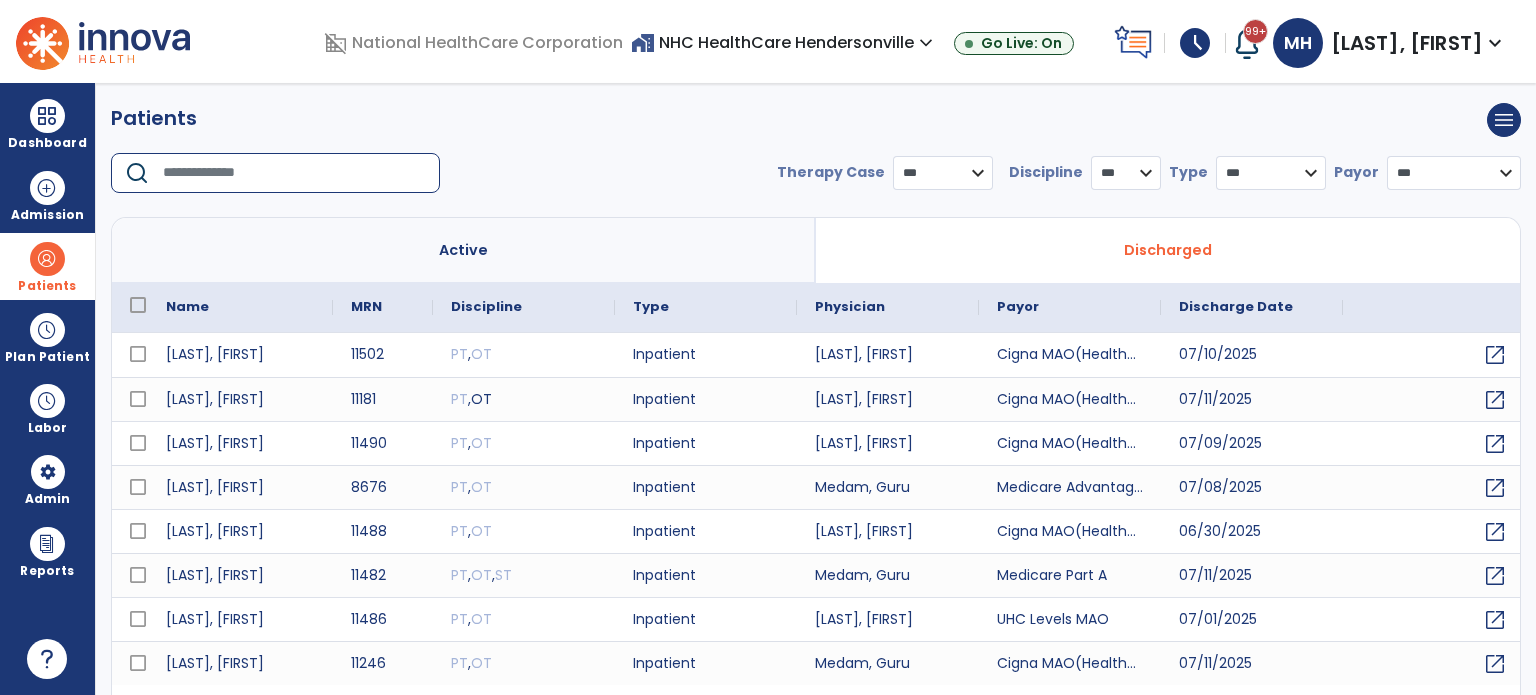 click at bounding box center [294, 173] 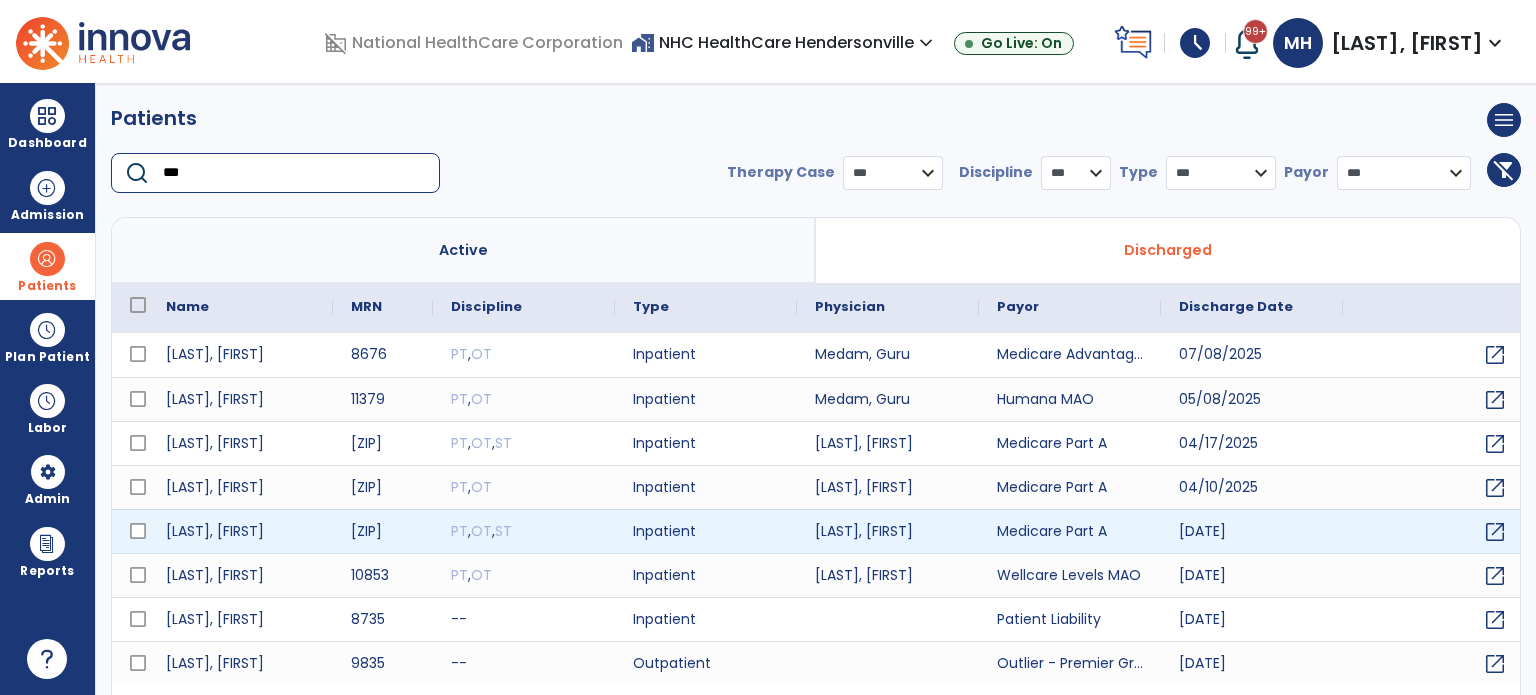 type on "***" 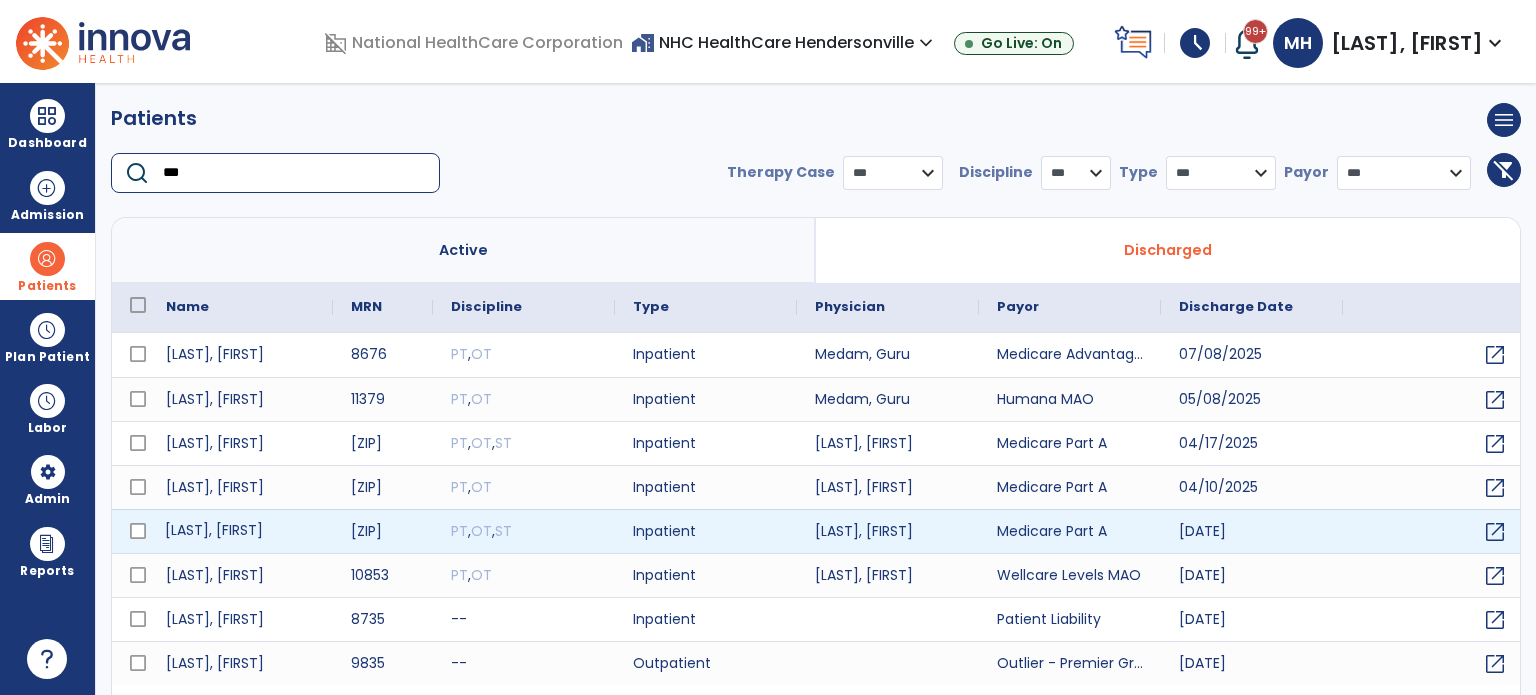 click on "[LAST], [FIRST]" at bounding box center (240, 531) 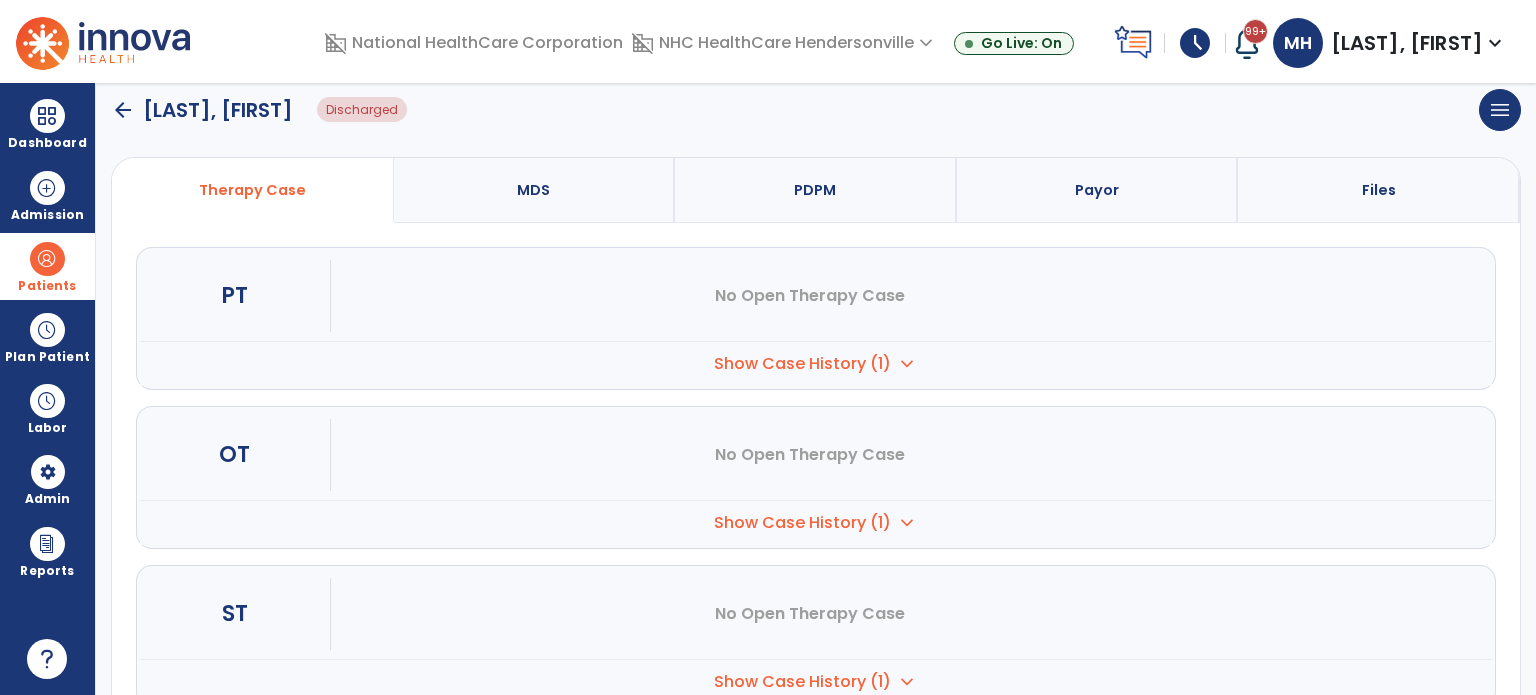 scroll, scrollTop: 241, scrollLeft: 0, axis: vertical 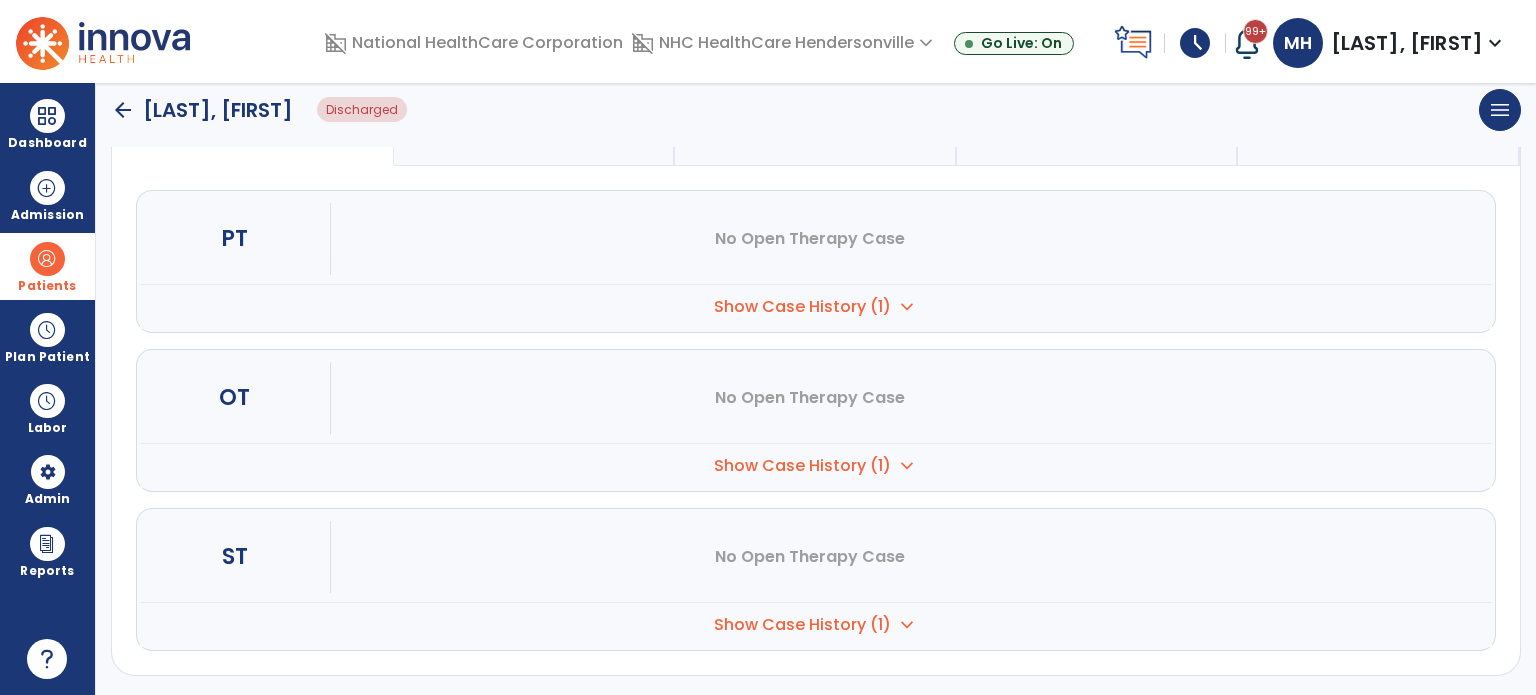 click on "Show Case History (1)" at bounding box center (802, 307) 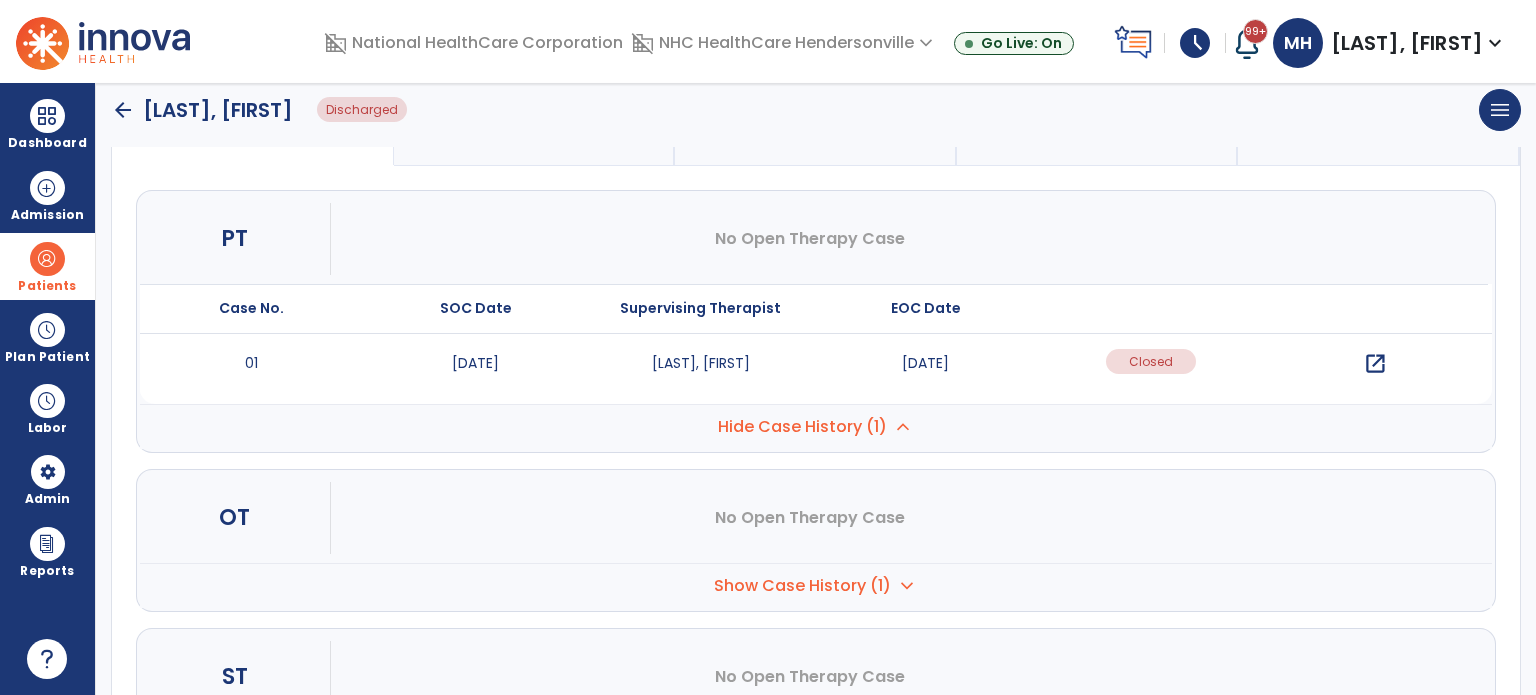 click on "Show Case History (1)" at bounding box center [802, 427] 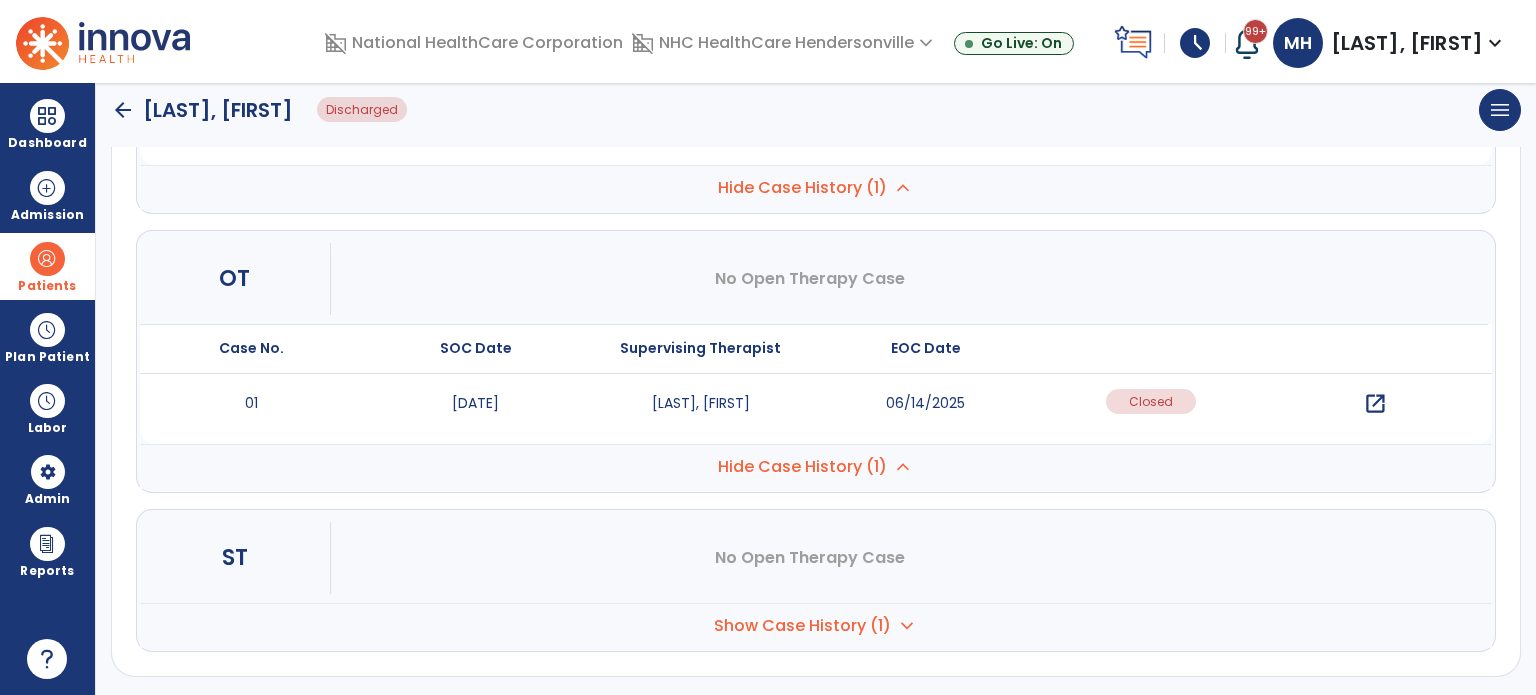 scroll, scrollTop: 481, scrollLeft: 0, axis: vertical 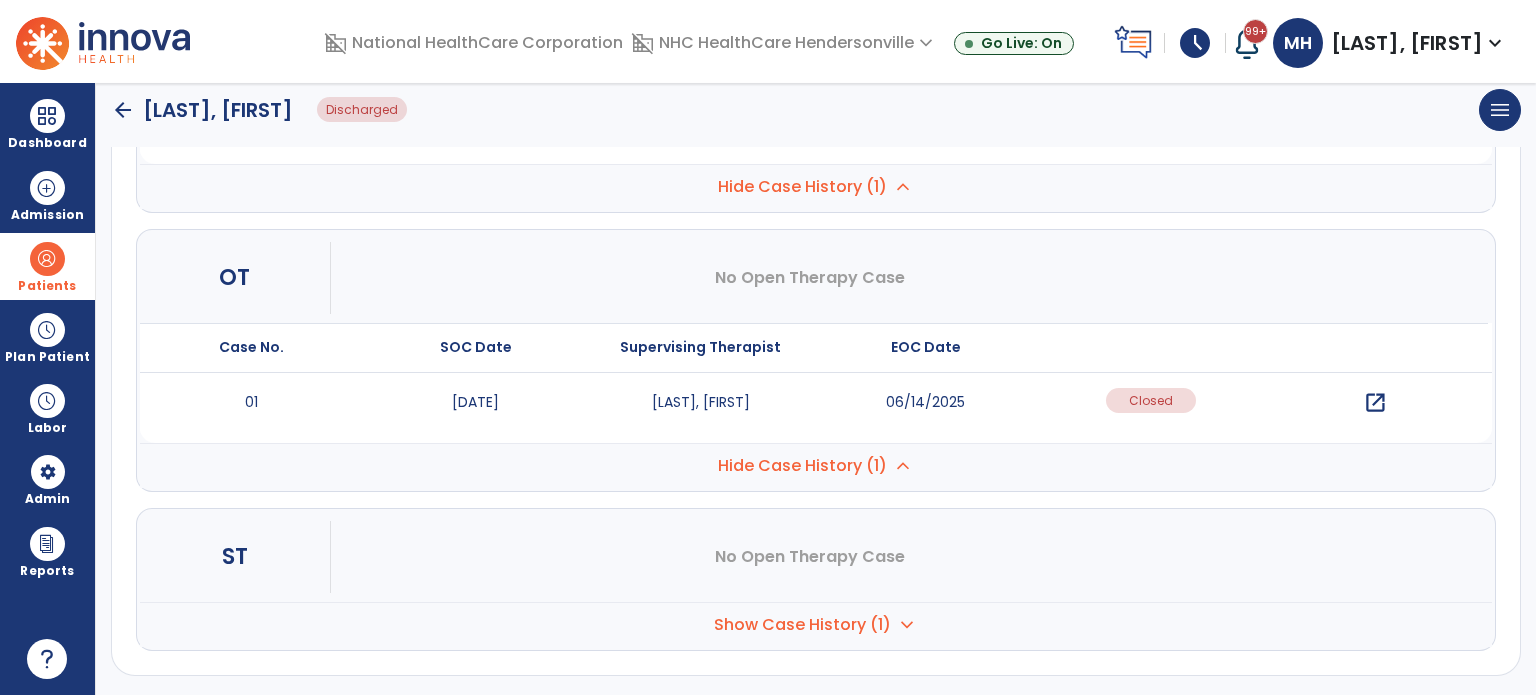 click on "Show Case History (1)" at bounding box center [802, 187] 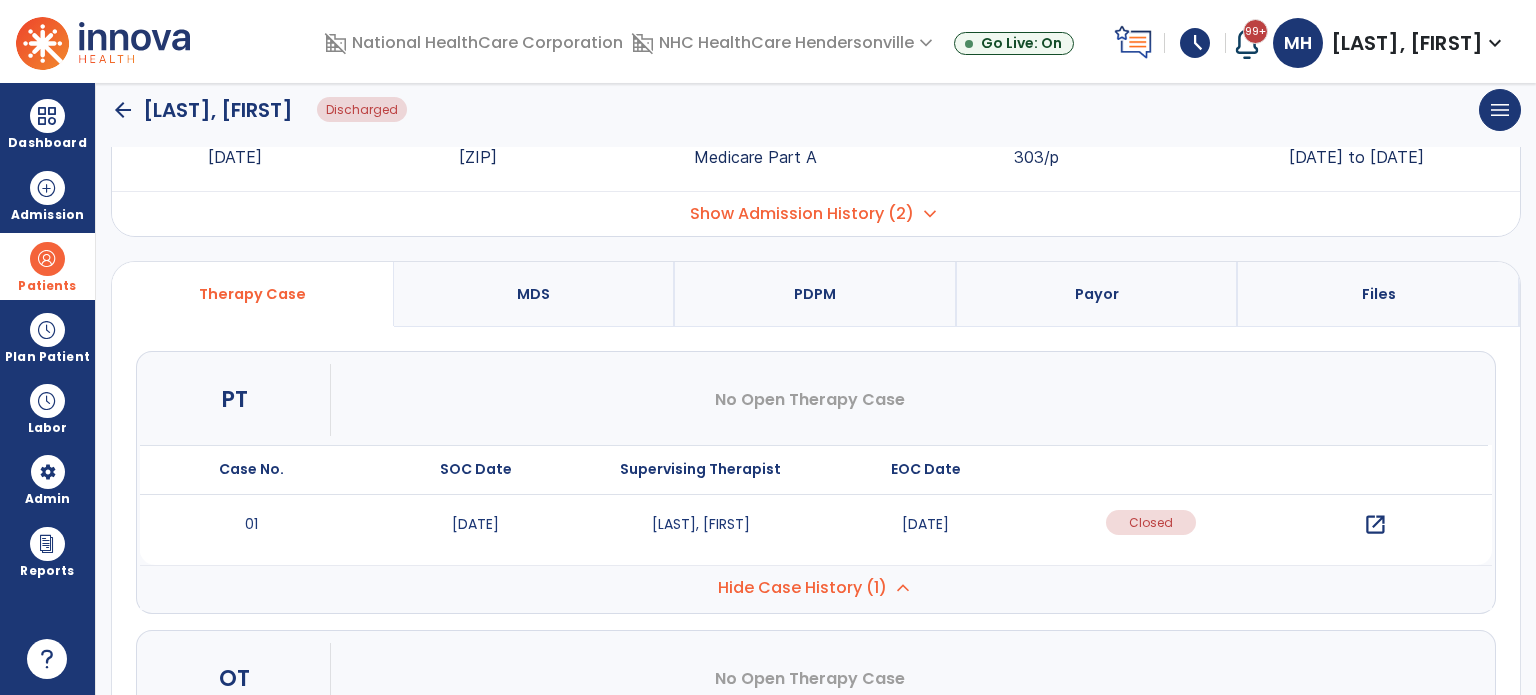 scroll, scrollTop: 58, scrollLeft: 0, axis: vertical 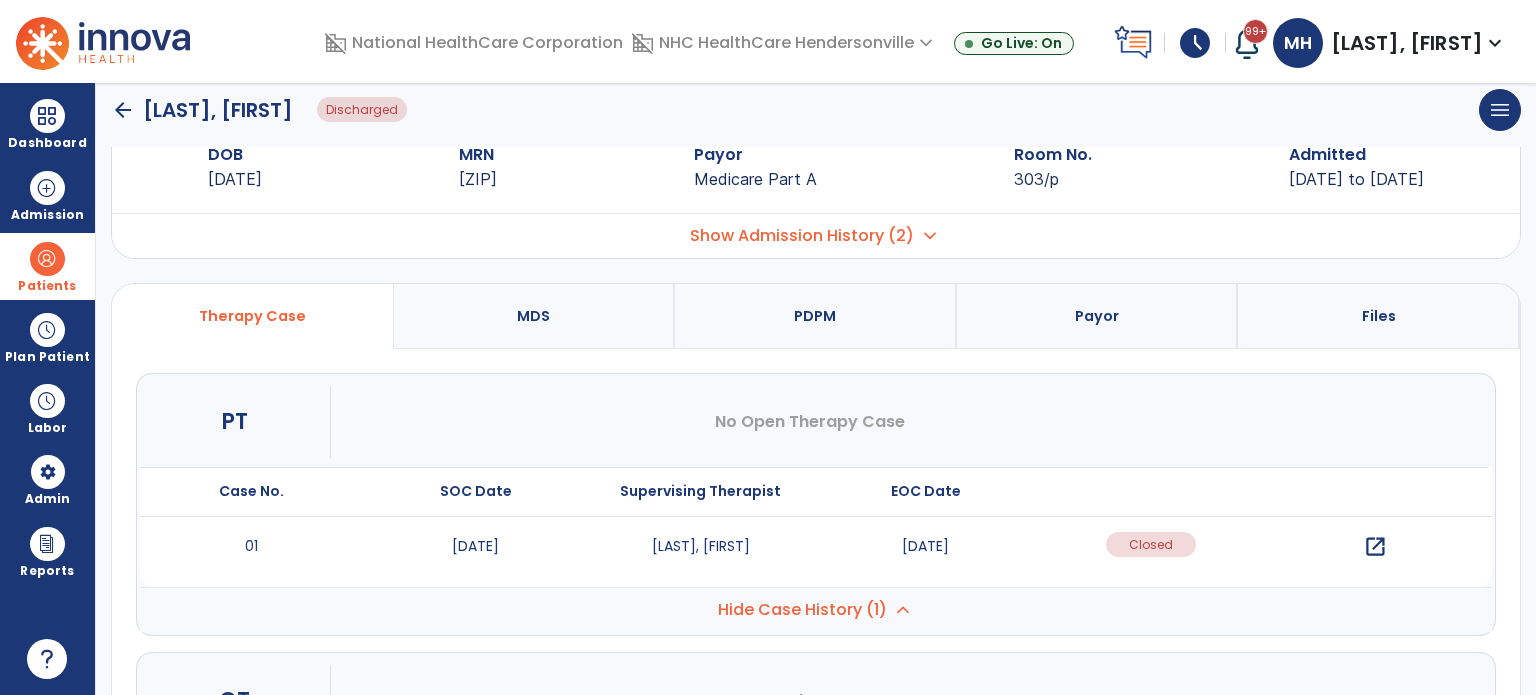 click on "arrow_back" 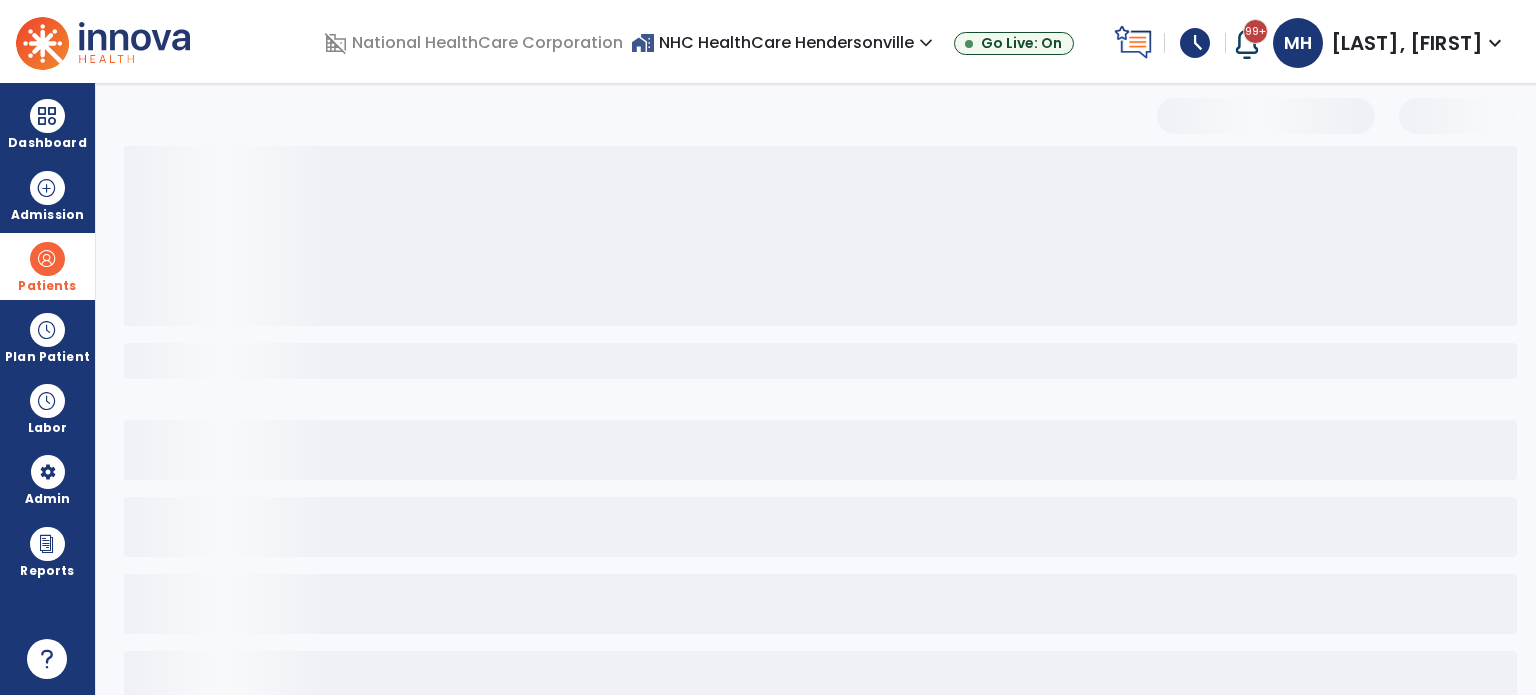 scroll, scrollTop: 46, scrollLeft: 0, axis: vertical 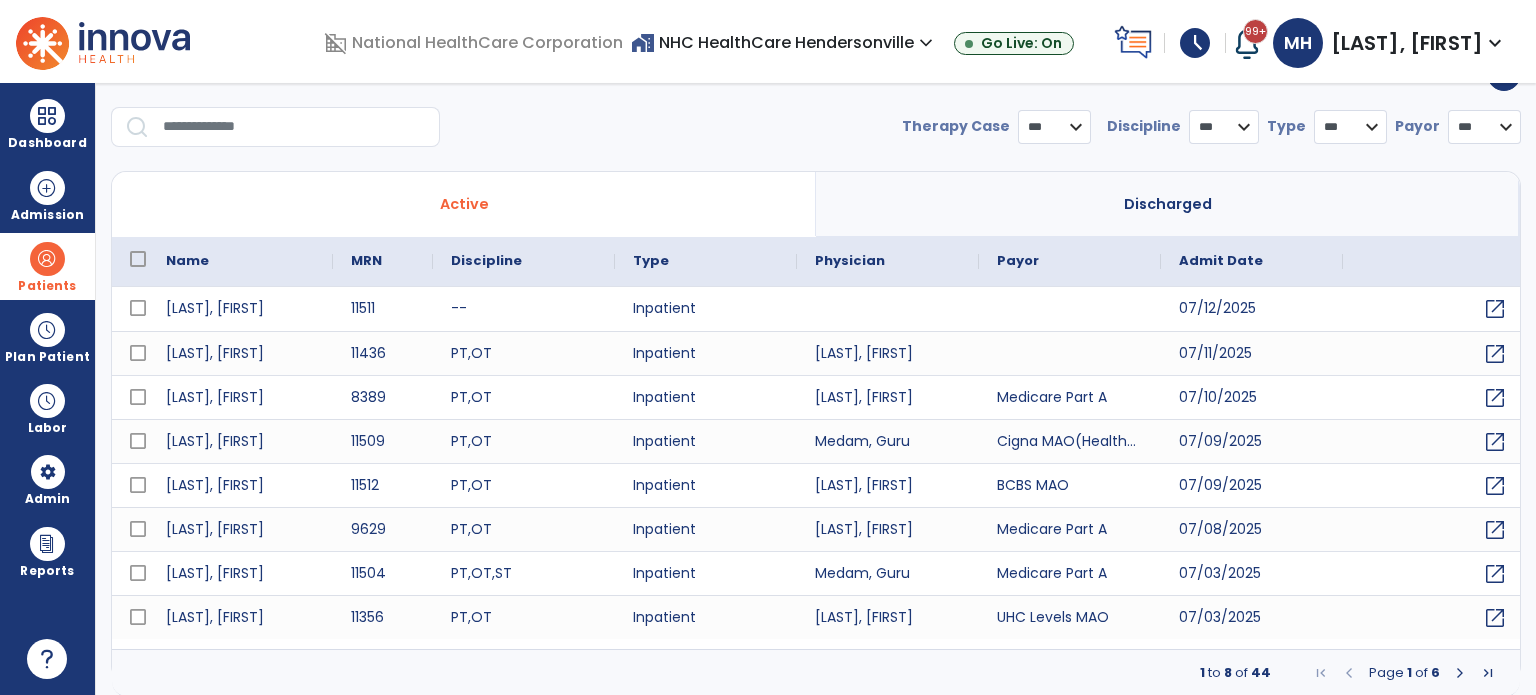select on "***" 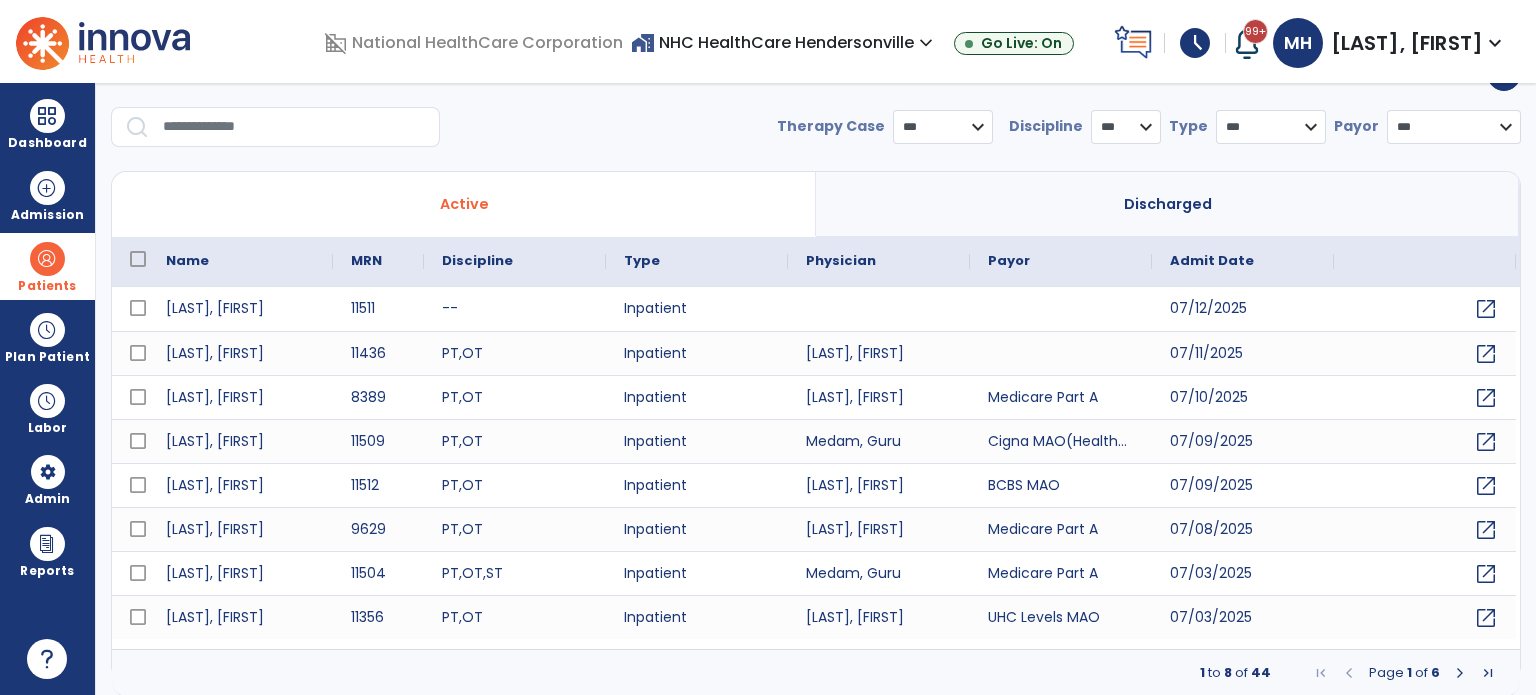 scroll, scrollTop: 0, scrollLeft: 0, axis: both 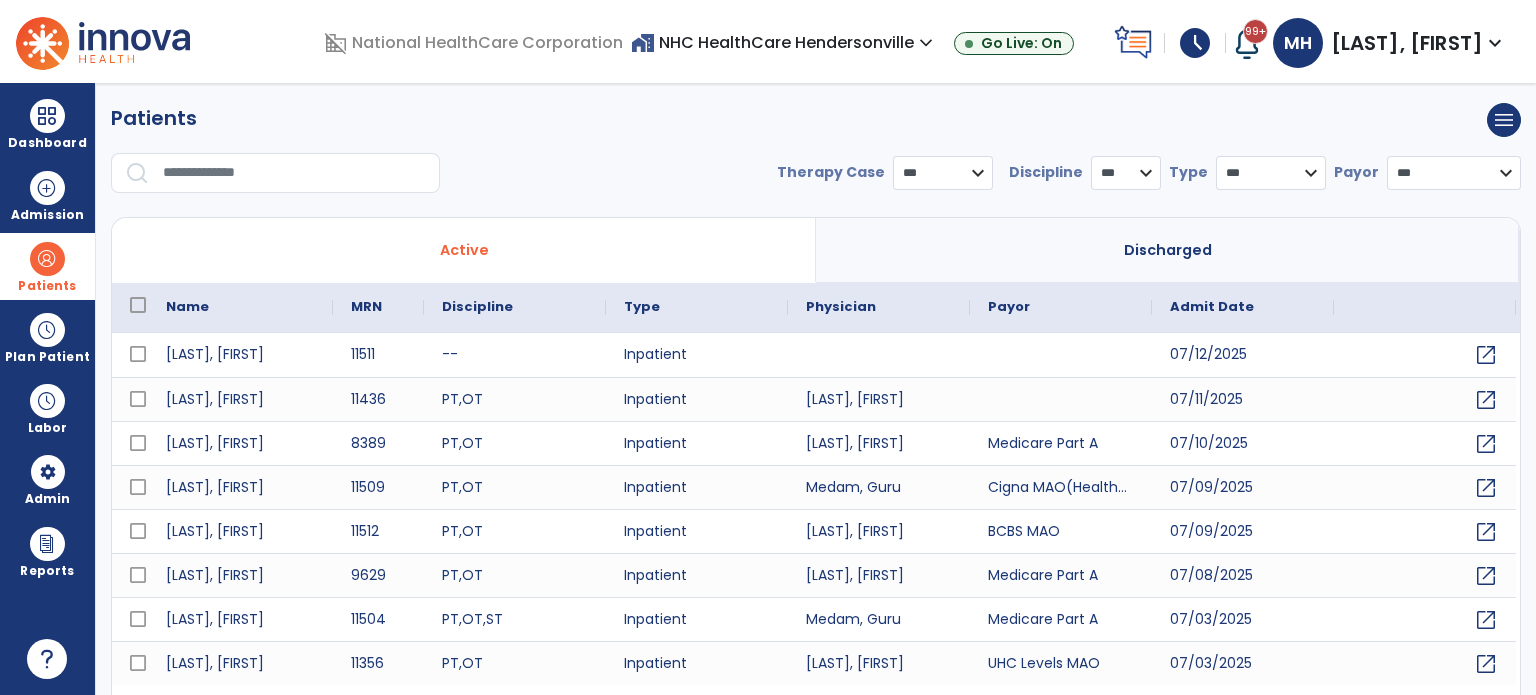 click on "Discharged" at bounding box center (1168, 250) 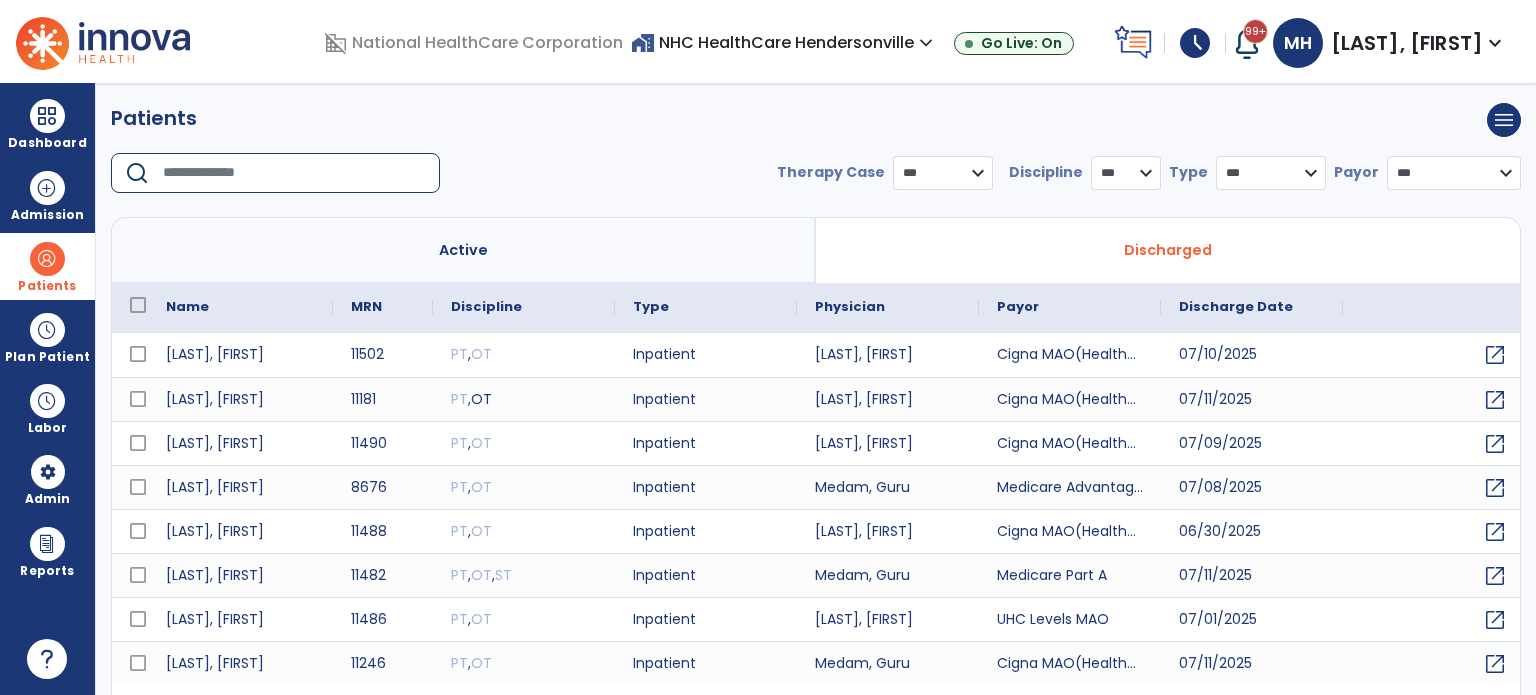 click at bounding box center [294, 173] 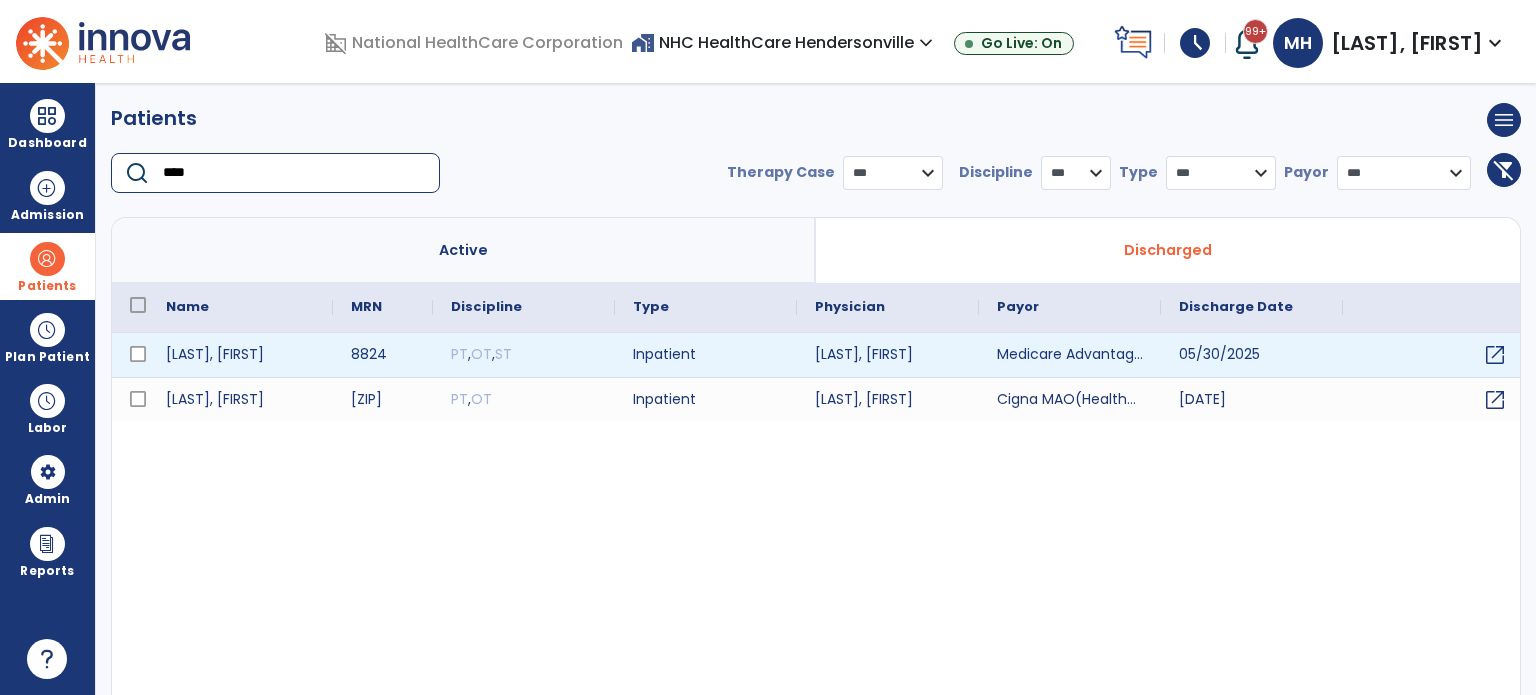 type on "****" 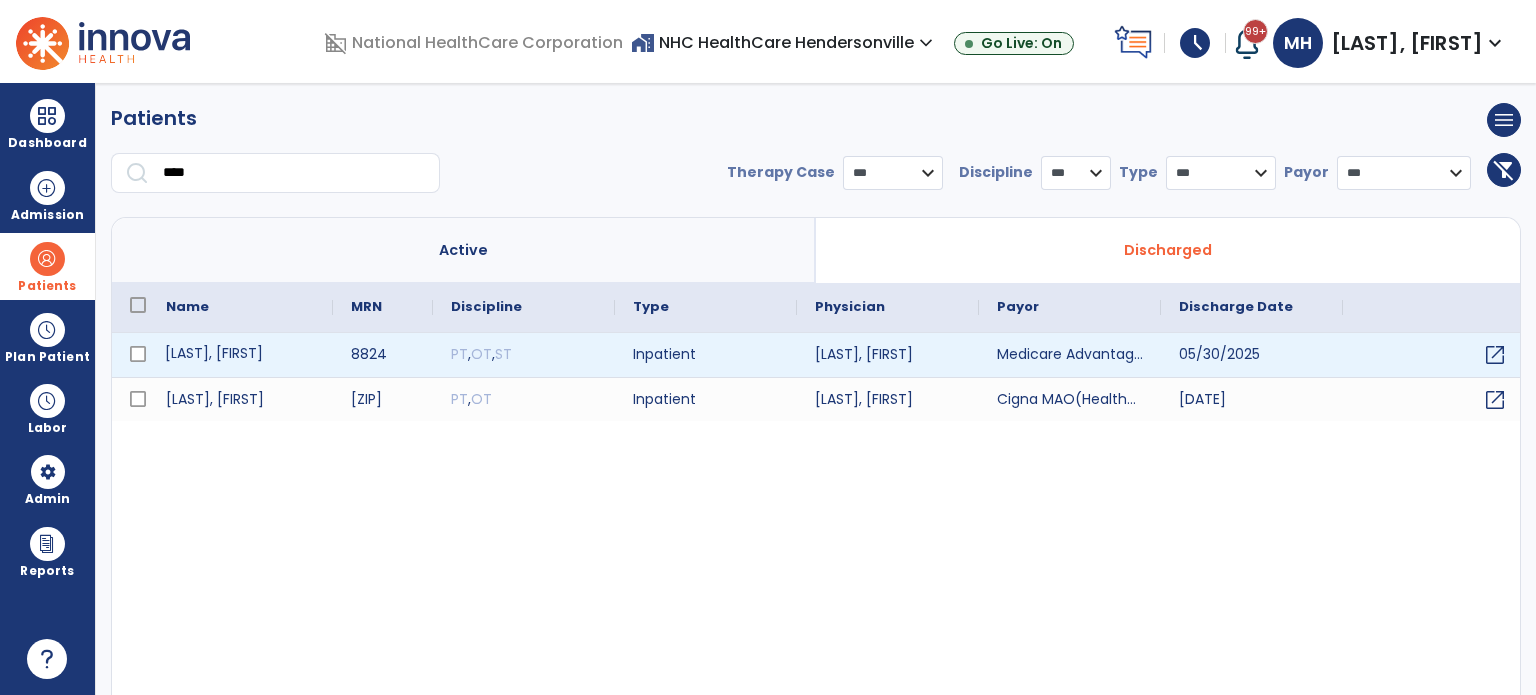 click on "[LAST], [FIRST]" at bounding box center (240, 355) 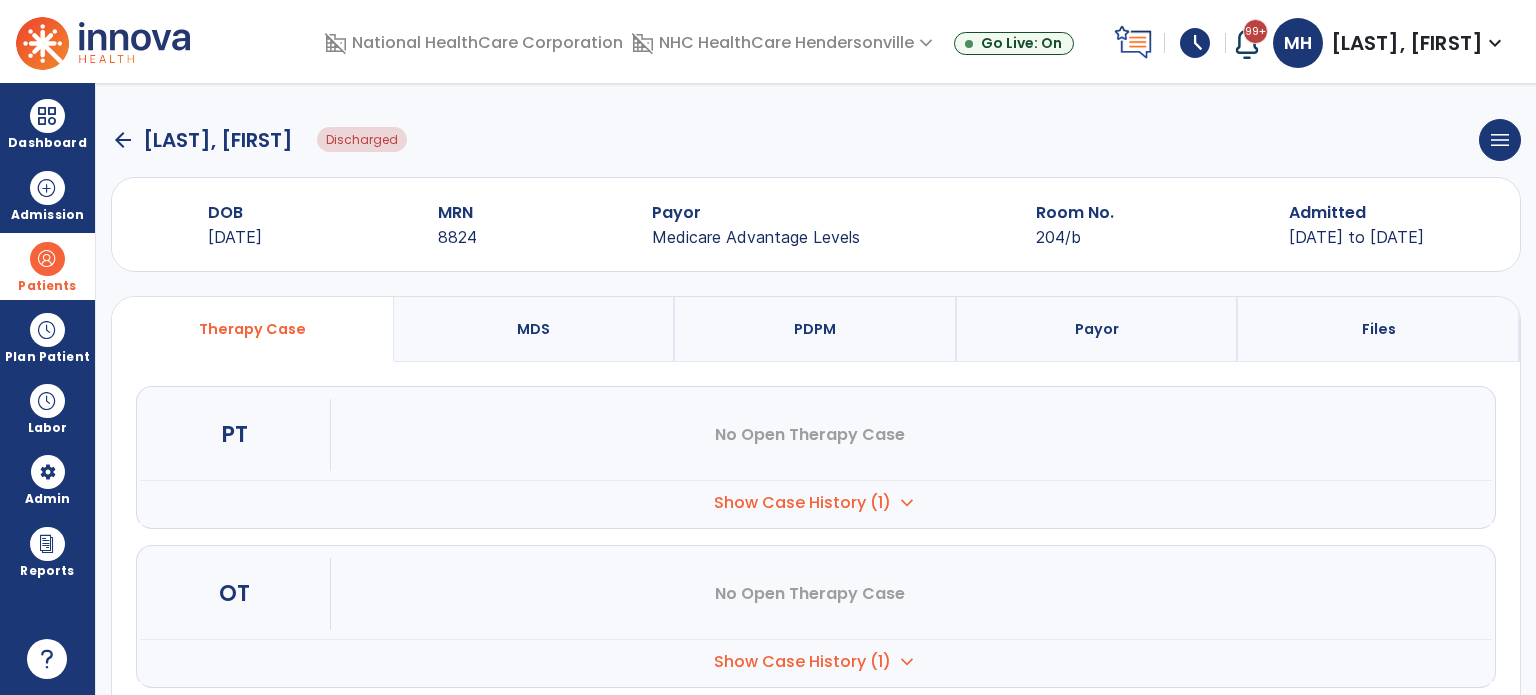 click on "PDPM" at bounding box center (816, 329) 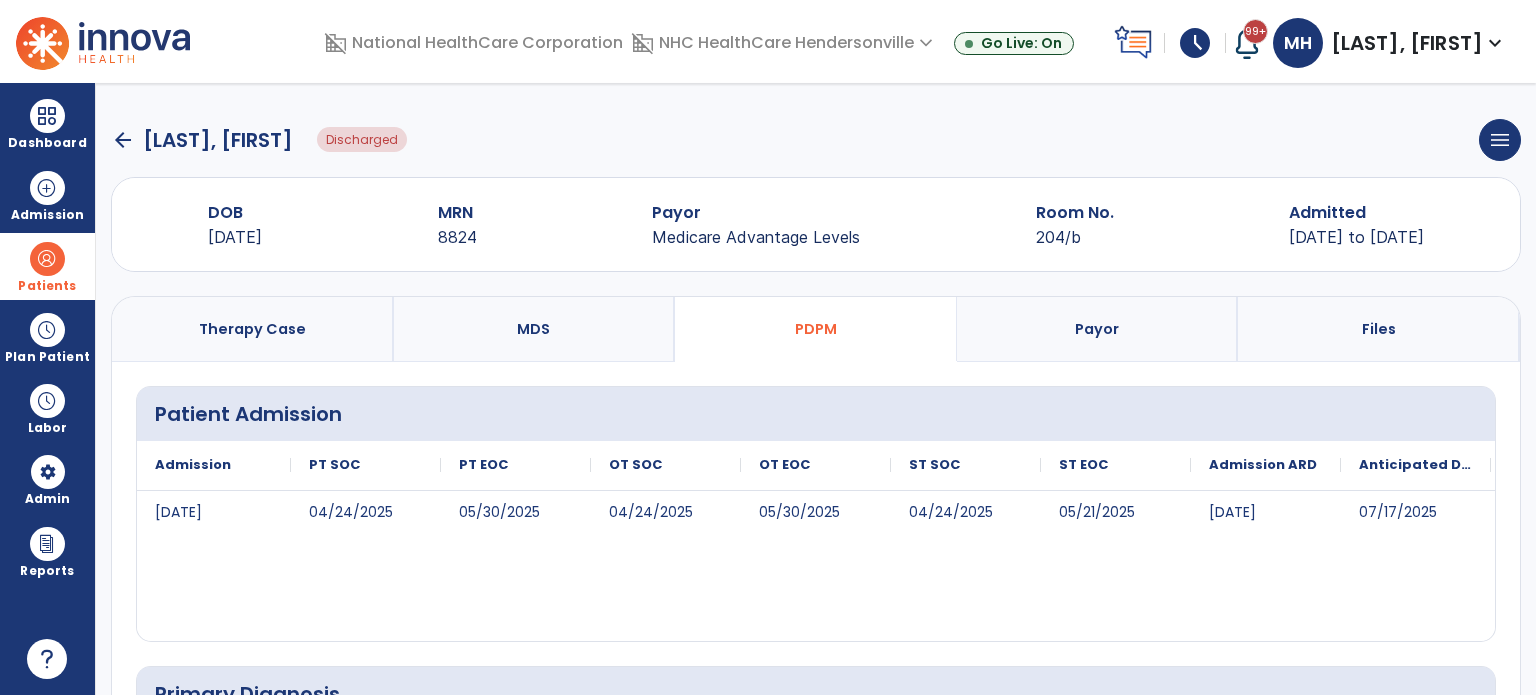 click on "Therapy Case" at bounding box center [252, 329] 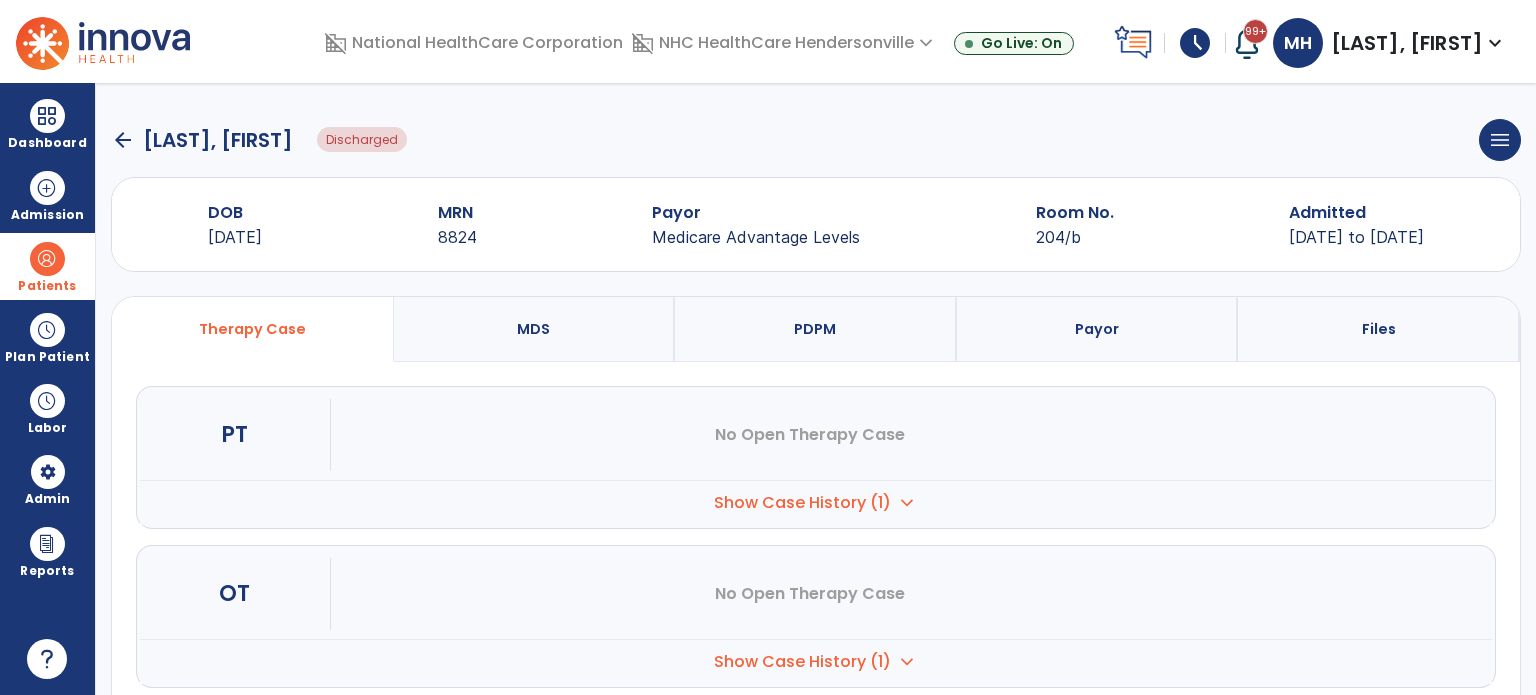 scroll, scrollTop: 196, scrollLeft: 0, axis: vertical 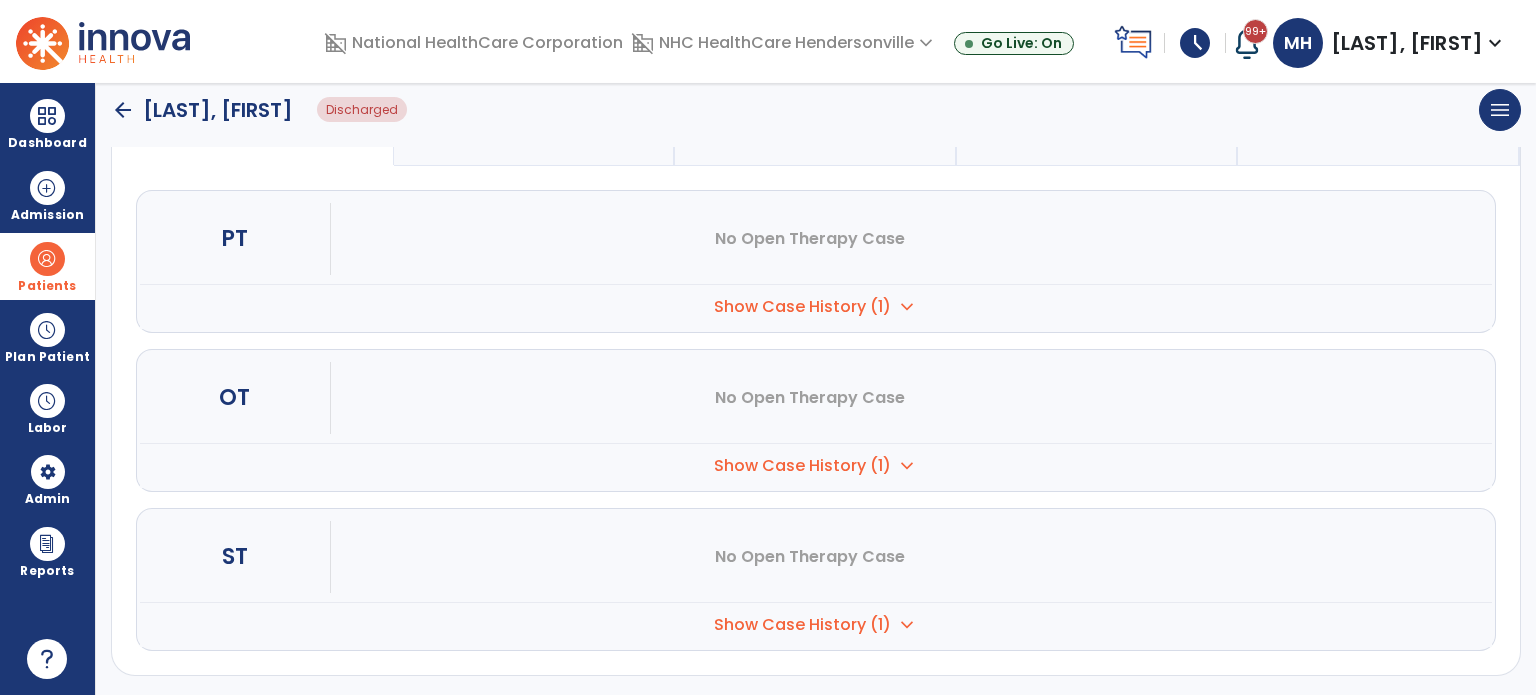 click on "Show Case History (1)" at bounding box center (802, 307) 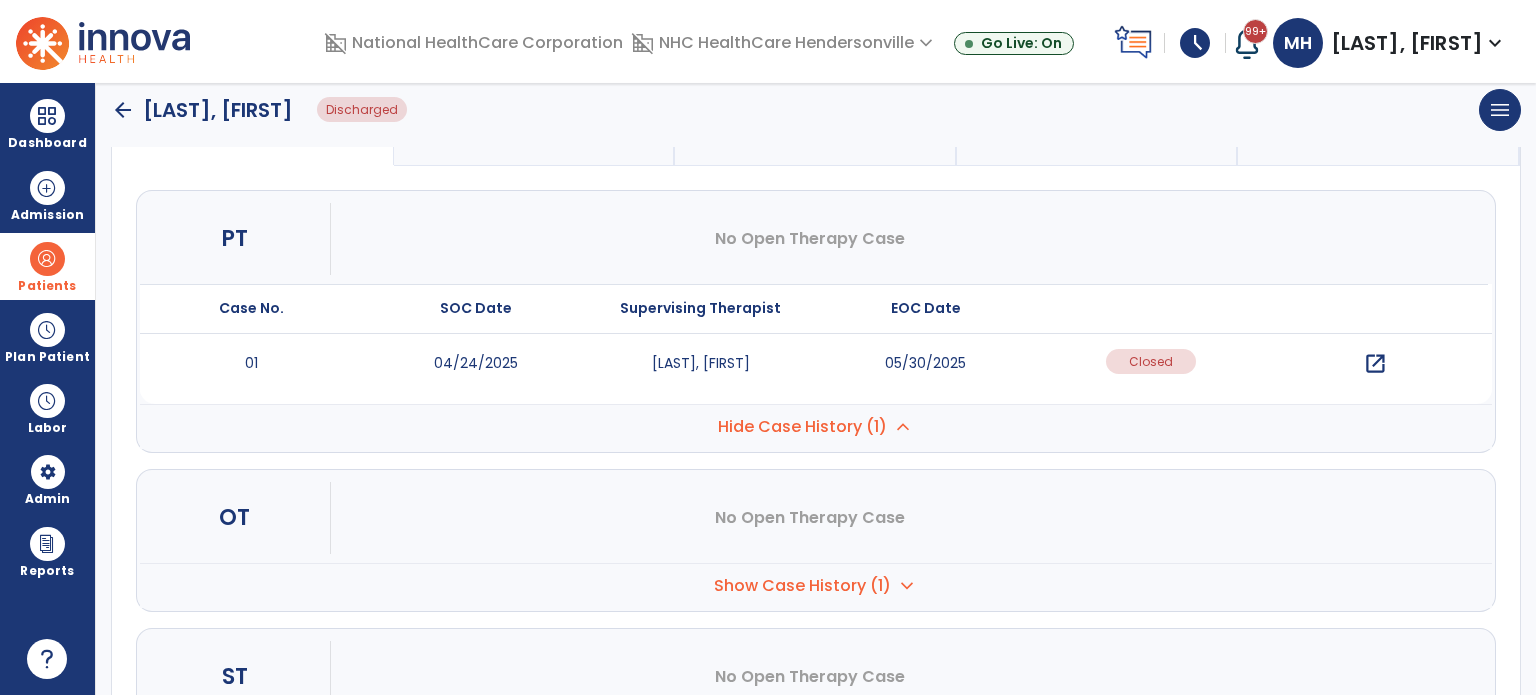 click on "Show Case History (1)" at bounding box center (802, 427) 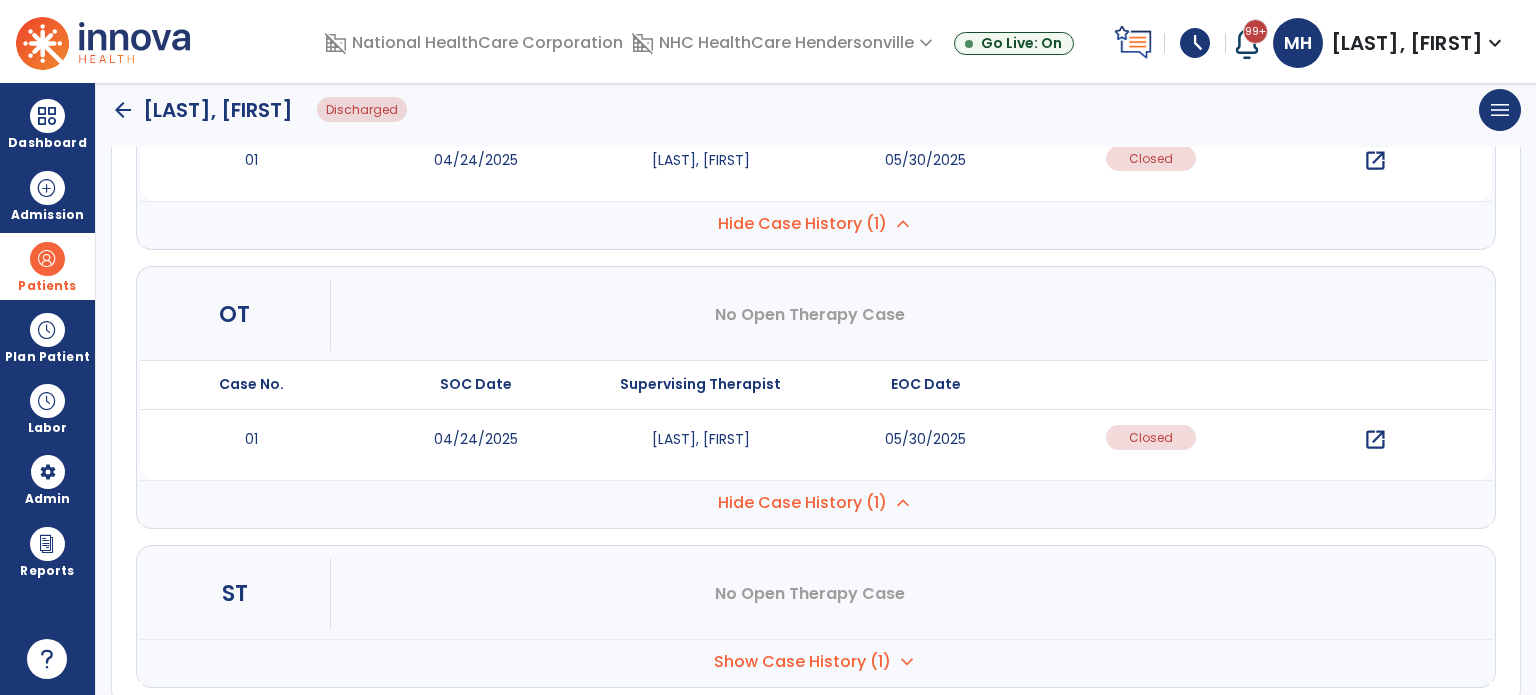 scroll, scrollTop: 429, scrollLeft: 0, axis: vertical 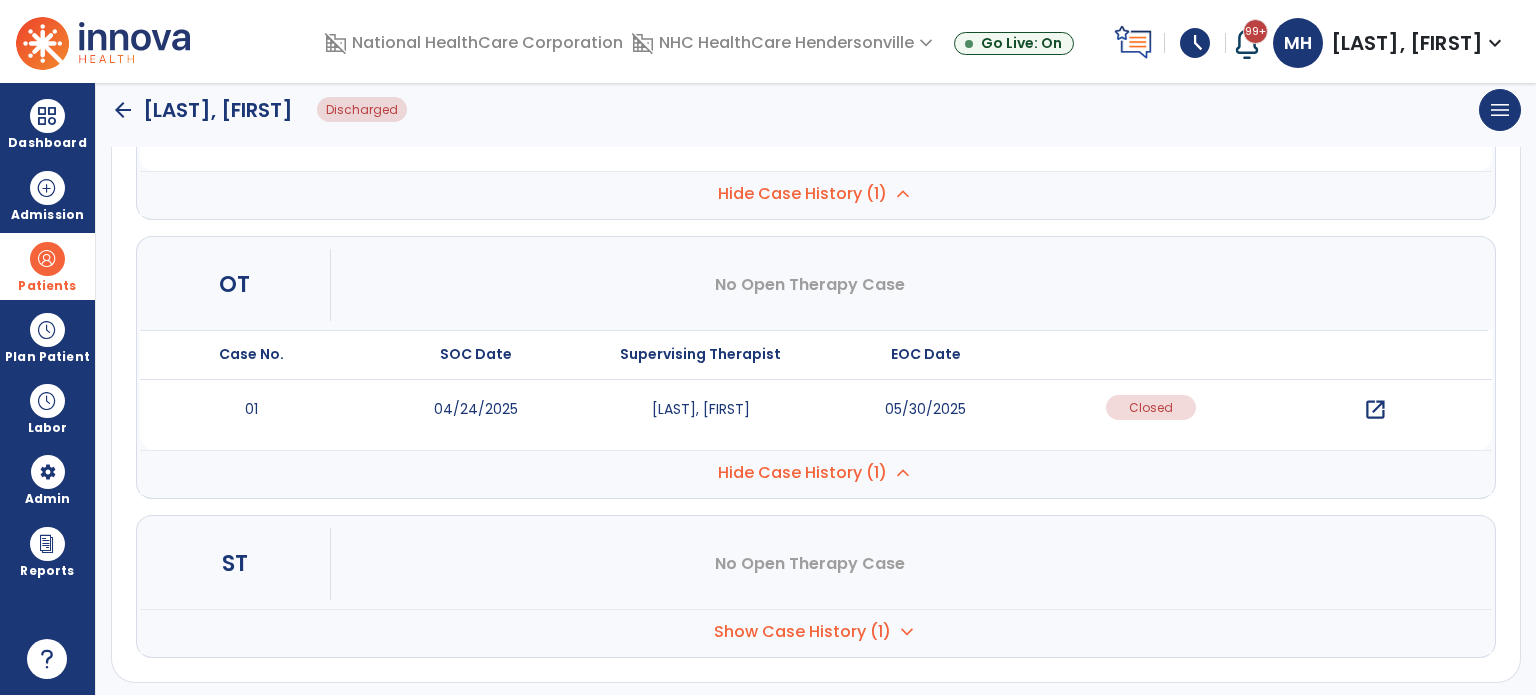 click on "Show Case History (1)" at bounding box center (802, 194) 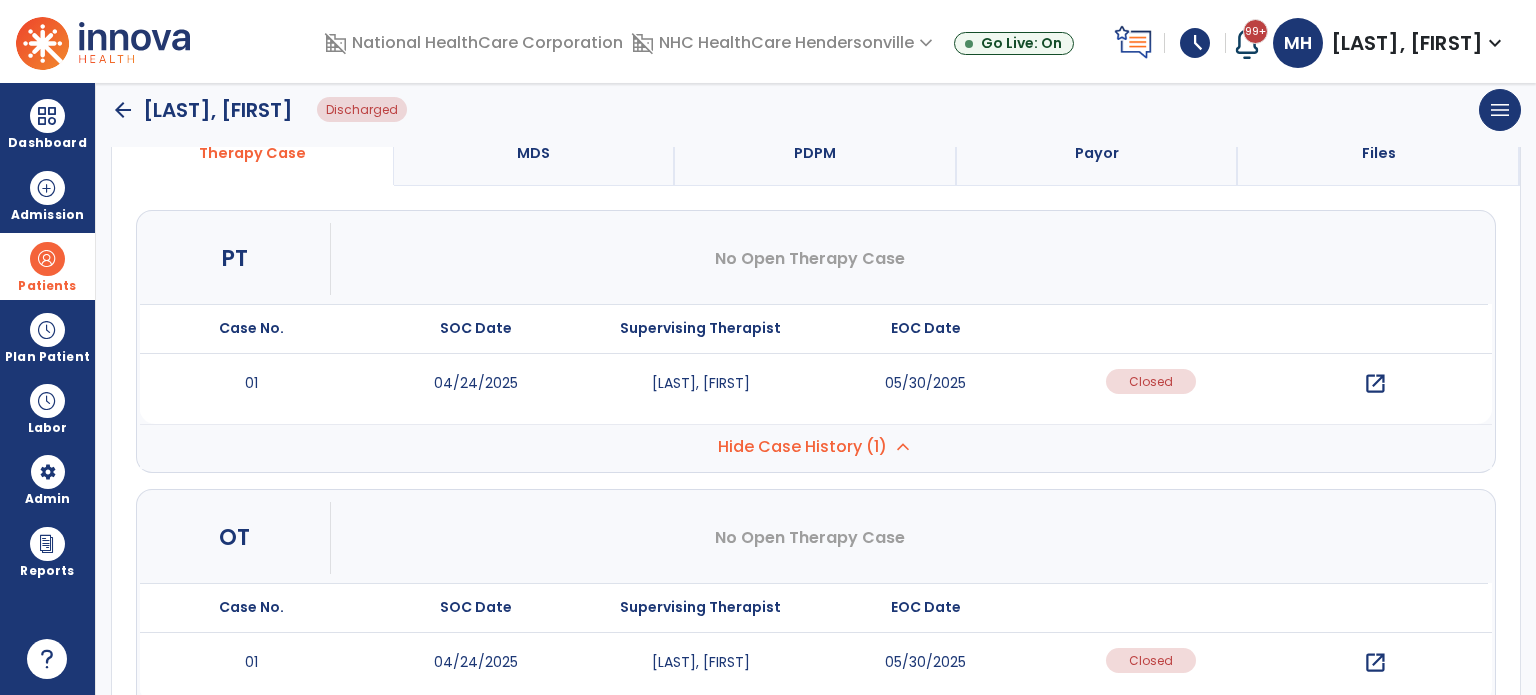 scroll, scrollTop: 0, scrollLeft: 0, axis: both 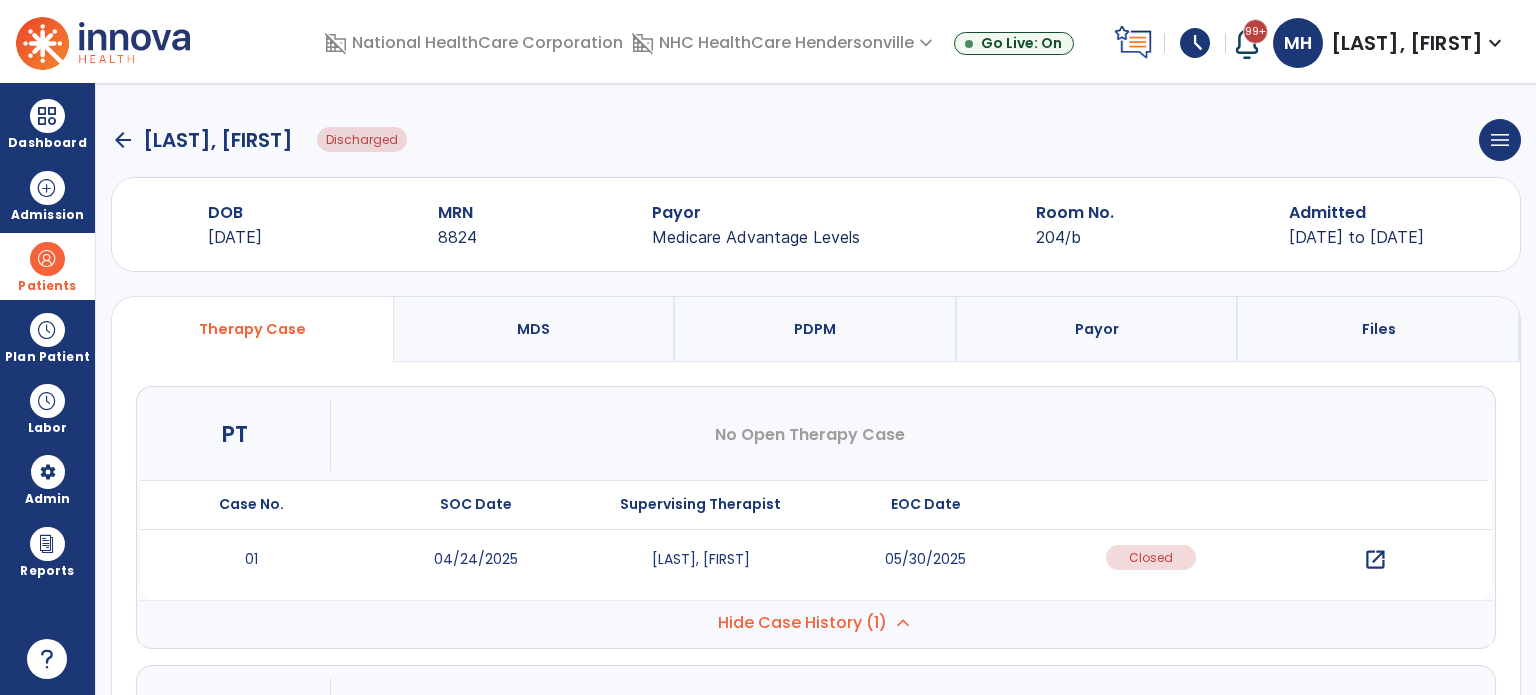click on "arrow_back [LAST], [FIRST]" 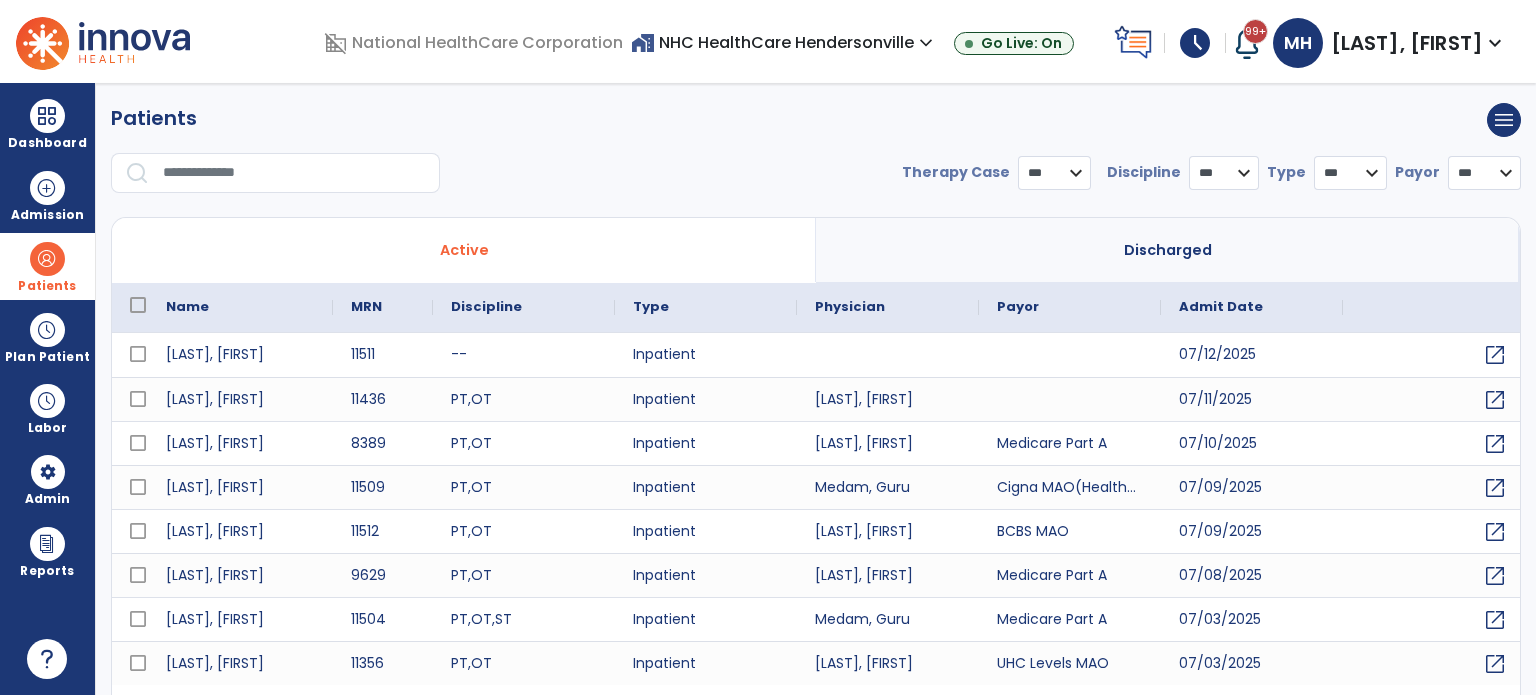 select on "***" 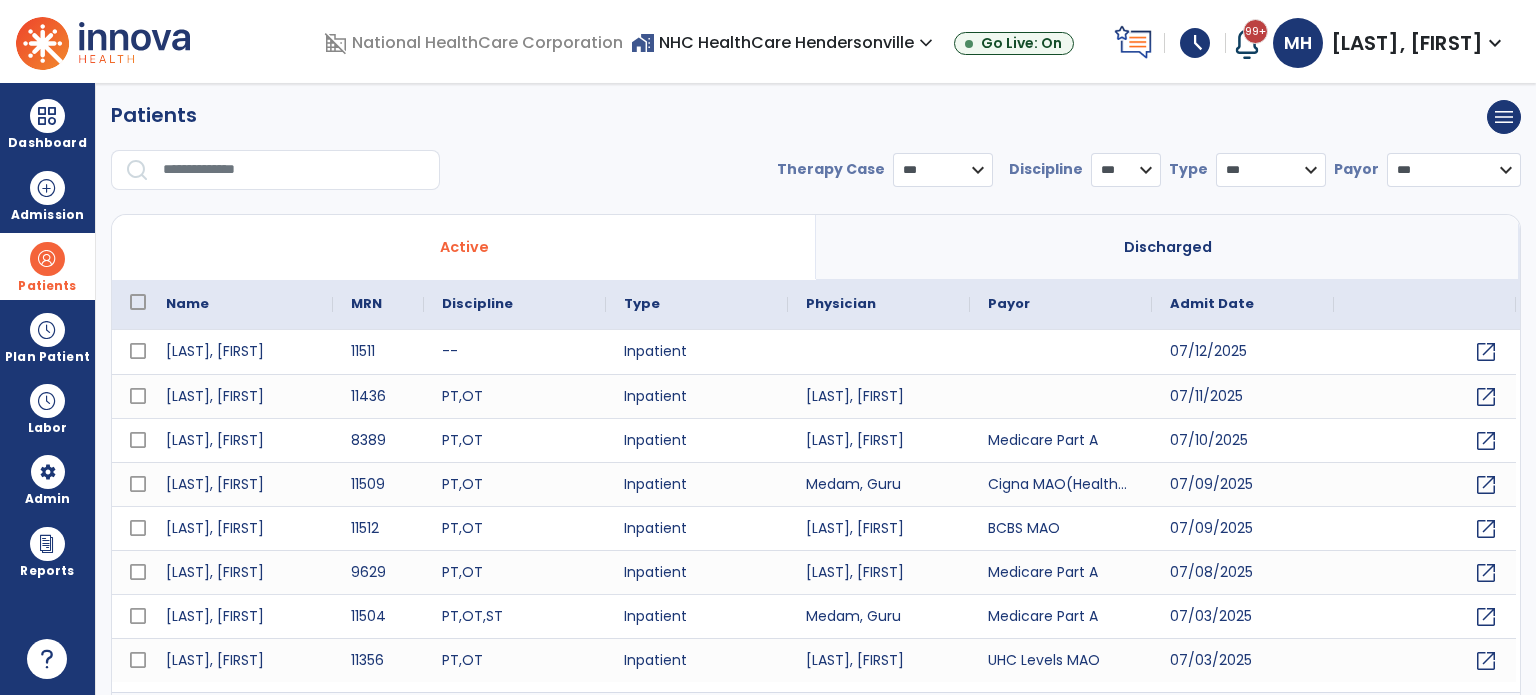 scroll, scrollTop: 0, scrollLeft: 0, axis: both 